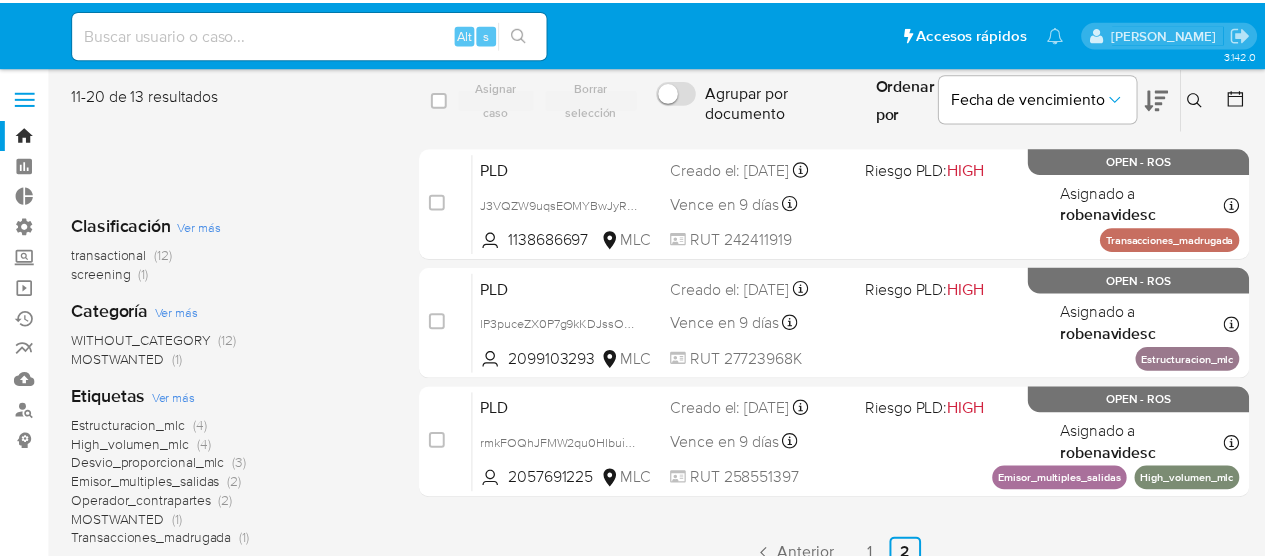 scroll, scrollTop: 0, scrollLeft: 0, axis: both 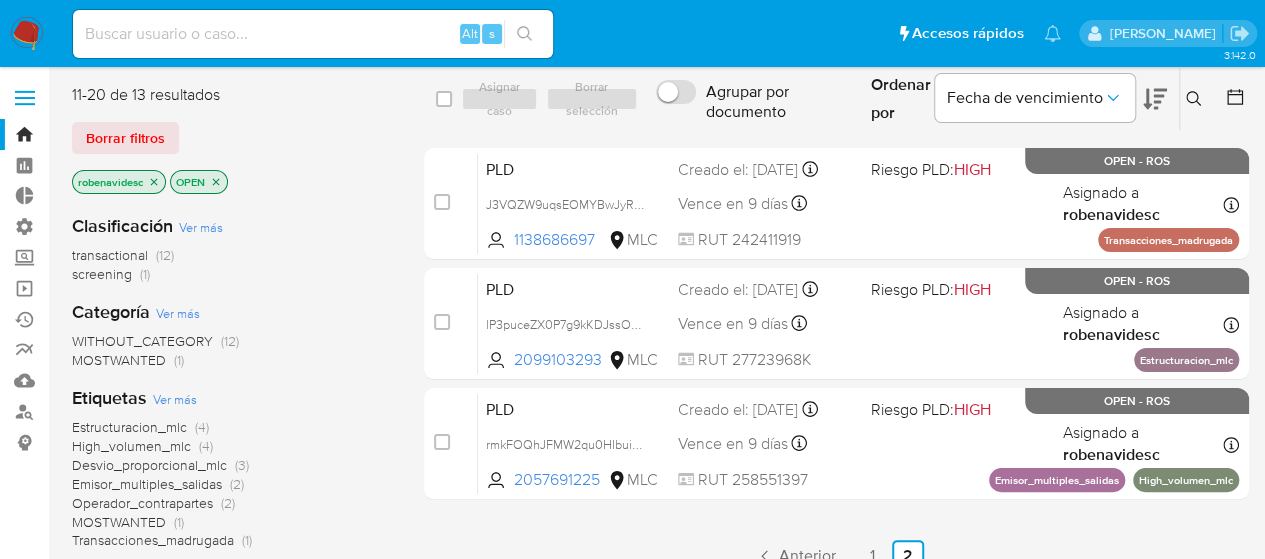 click 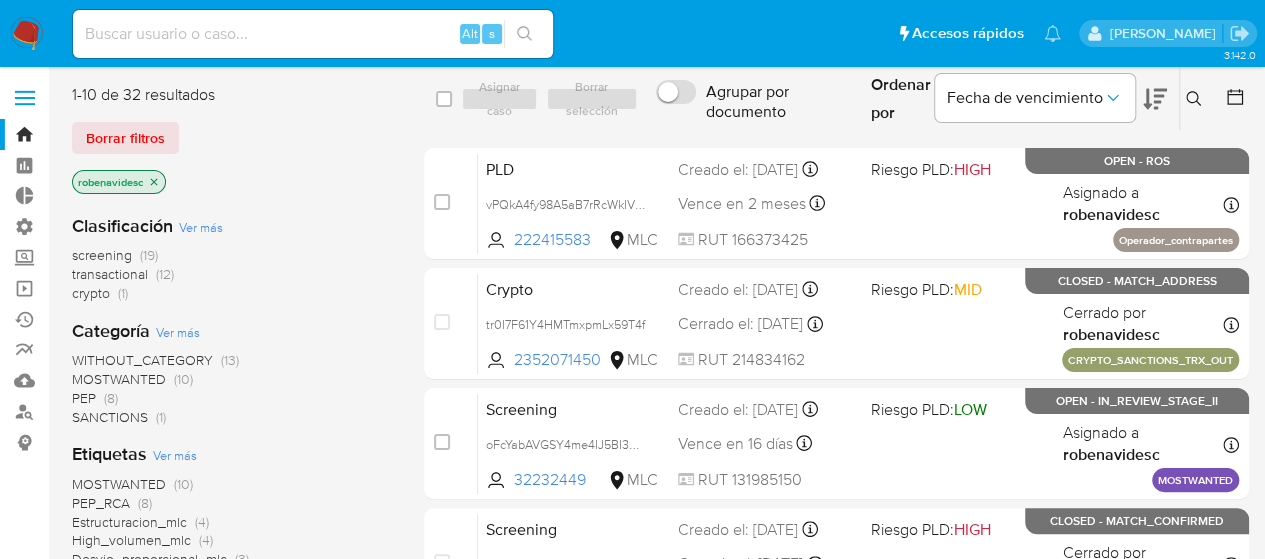 click 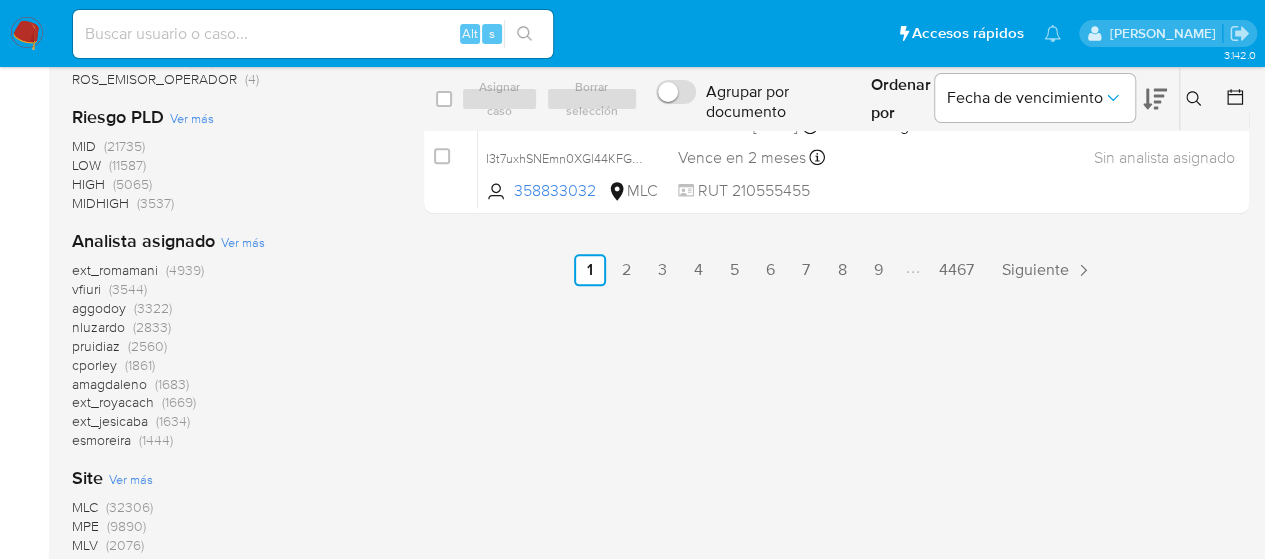 scroll, scrollTop: 1249, scrollLeft: 0, axis: vertical 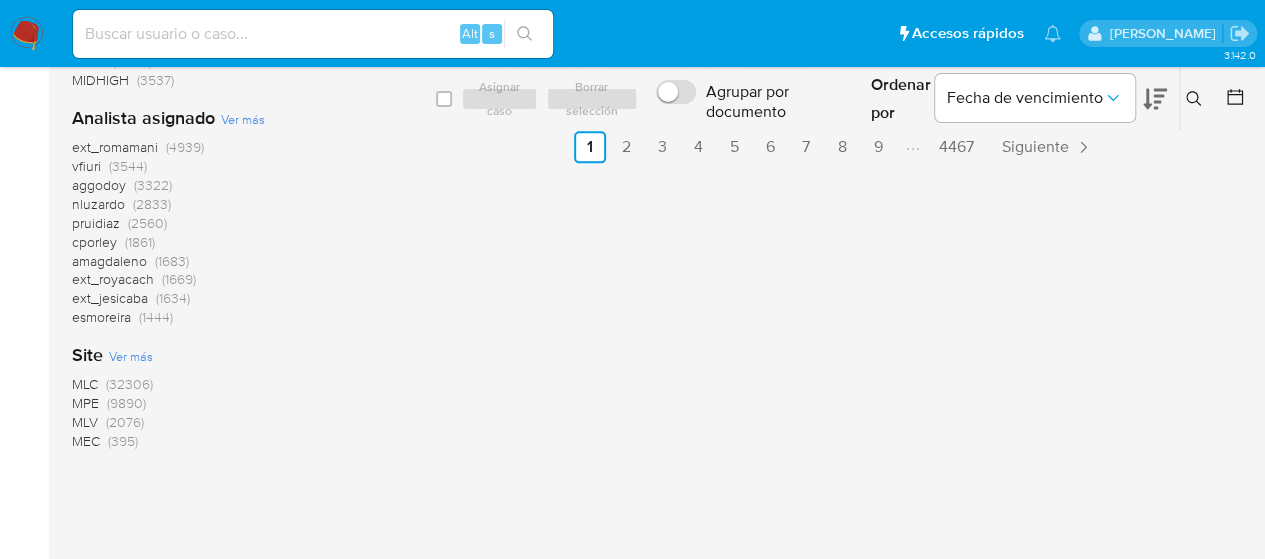 click on "MLC" at bounding box center (85, 384) 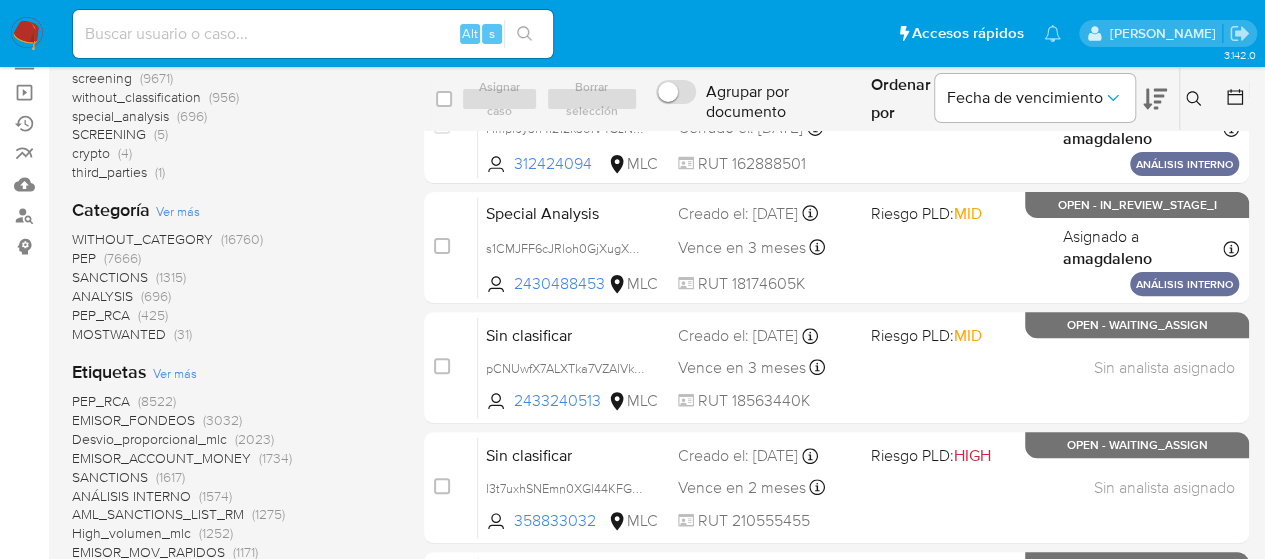 scroll, scrollTop: 182, scrollLeft: 0, axis: vertical 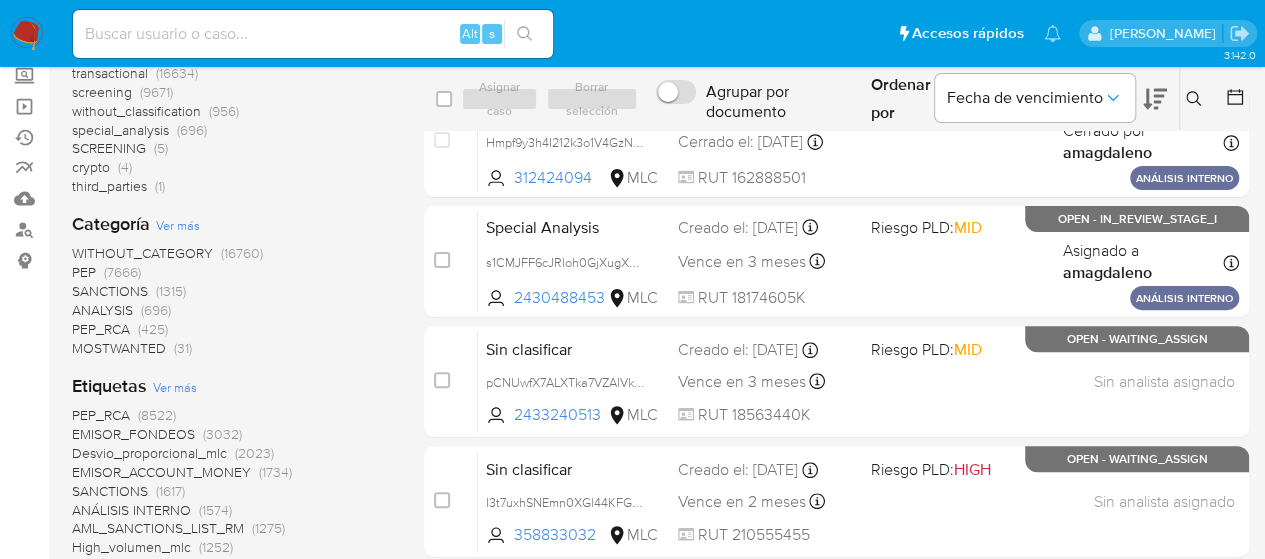 click on "PEP" at bounding box center (84, 272) 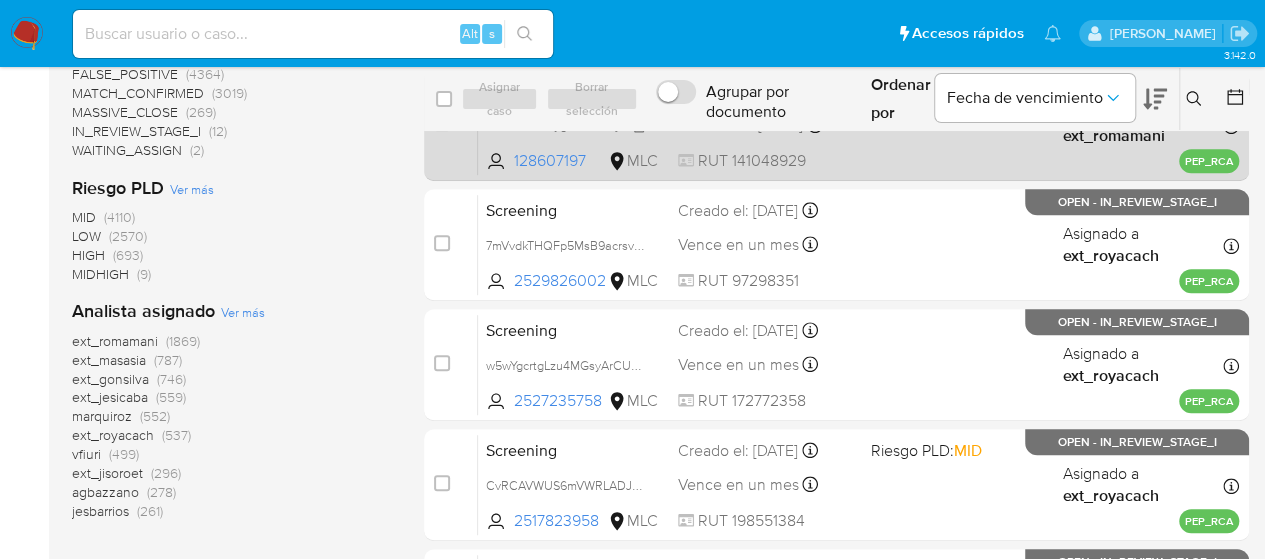 scroll, scrollTop: 865, scrollLeft: 0, axis: vertical 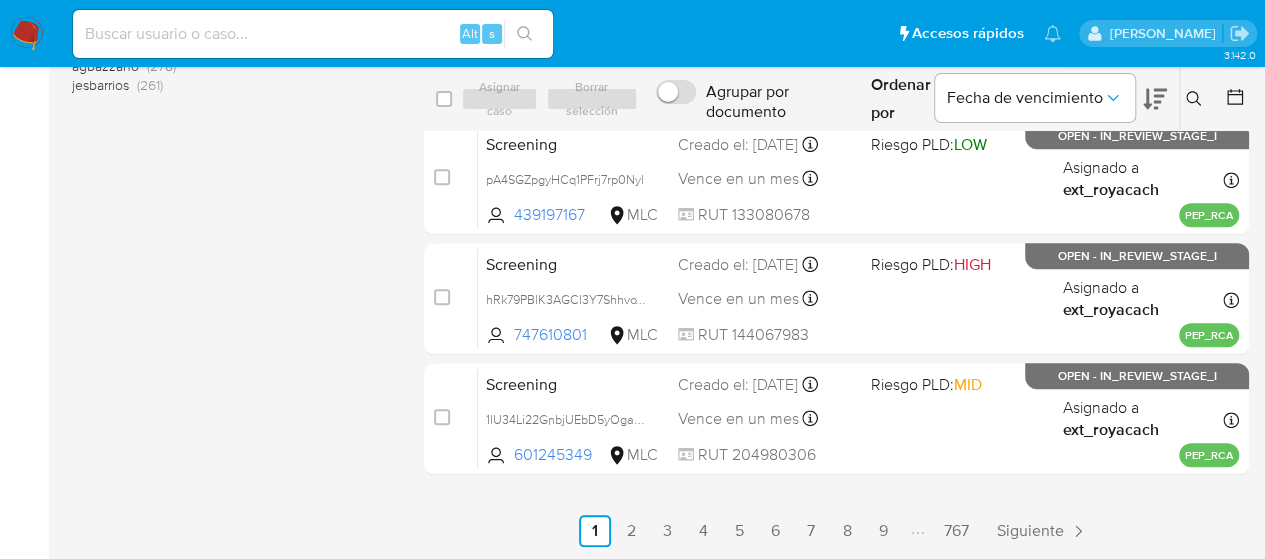 click on "1-10 de 7666 resultados Borrar filtros MLC PEP Clasificación Ver más screening (7666) Etiquetas Ver más PEP_RCA (7664) PEP (1) SCREENING ONLINE (1) Estado Ver más CLOSED (7652) OPEN (14) Sub estado Ver más FALSE_POSITIVE (4364) MATCH_CONFIRMED (3019) MASSIVE_CLOSE (269) IN_REVIEW_STAGE_I (12) WAITING_ASSIGN (2) Riesgo PLD Ver más MID (4110) LOW (2570) HIGH (693) MIDHIGH (9) Analista asignado Ver más ext_romamani (1869) ext_masasia (787) ext_gonsilva (746) ext_jesicaba (559) marquiroz (552) ext_royacach (537) vfiuri (499) ext_jisoroet (296) agbazzano (278) jesbarrios (261)" at bounding box center (232, -117) 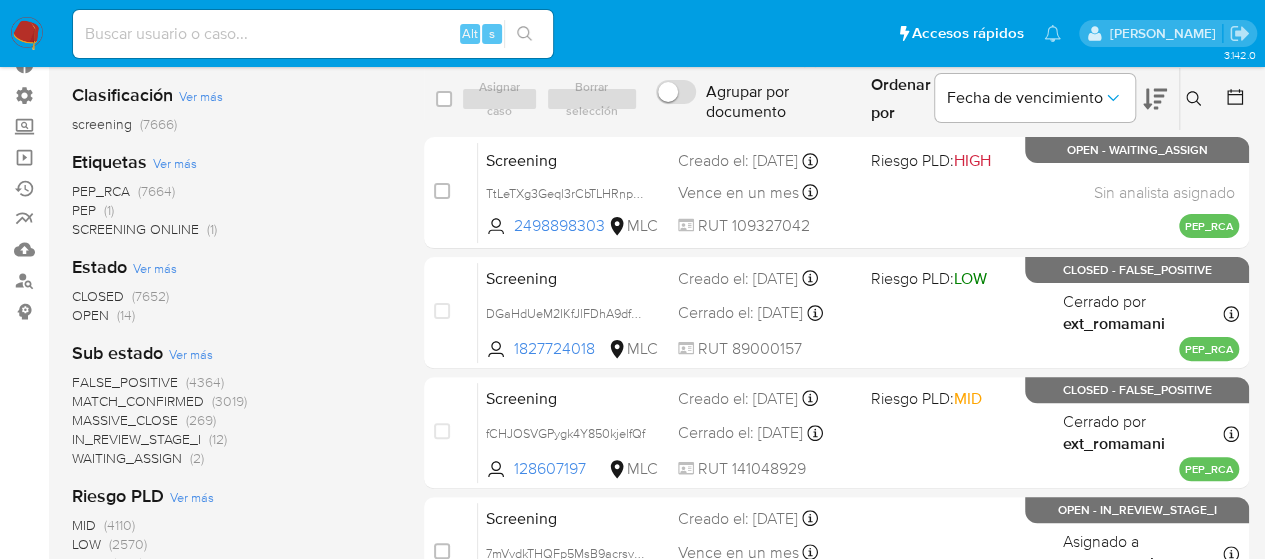 scroll, scrollTop: 135, scrollLeft: 0, axis: vertical 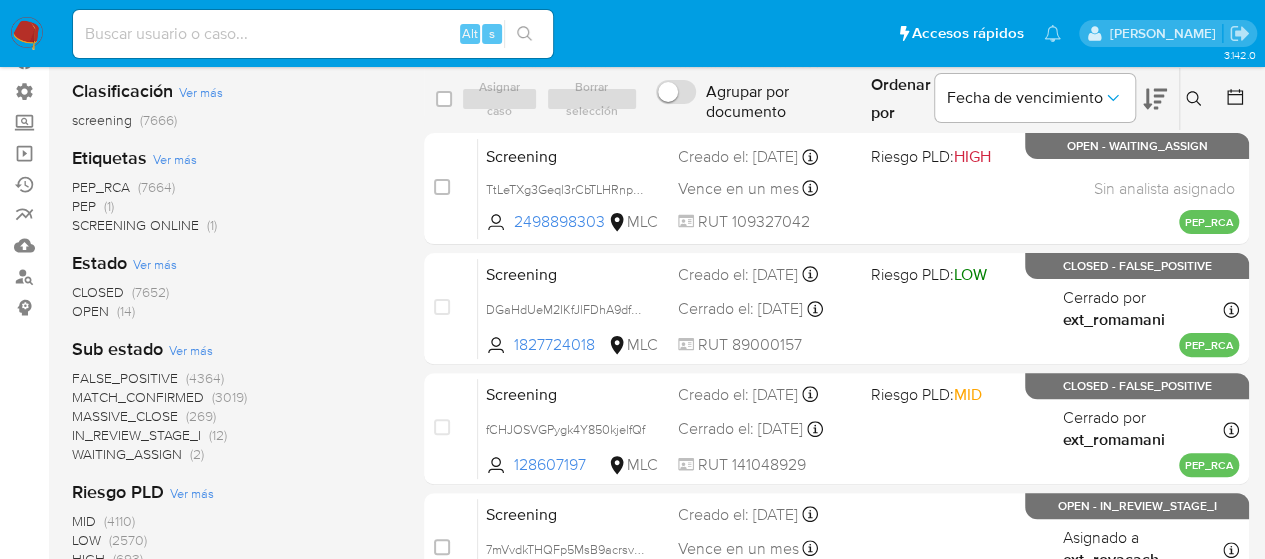 click on "CLOSED" at bounding box center [98, 292] 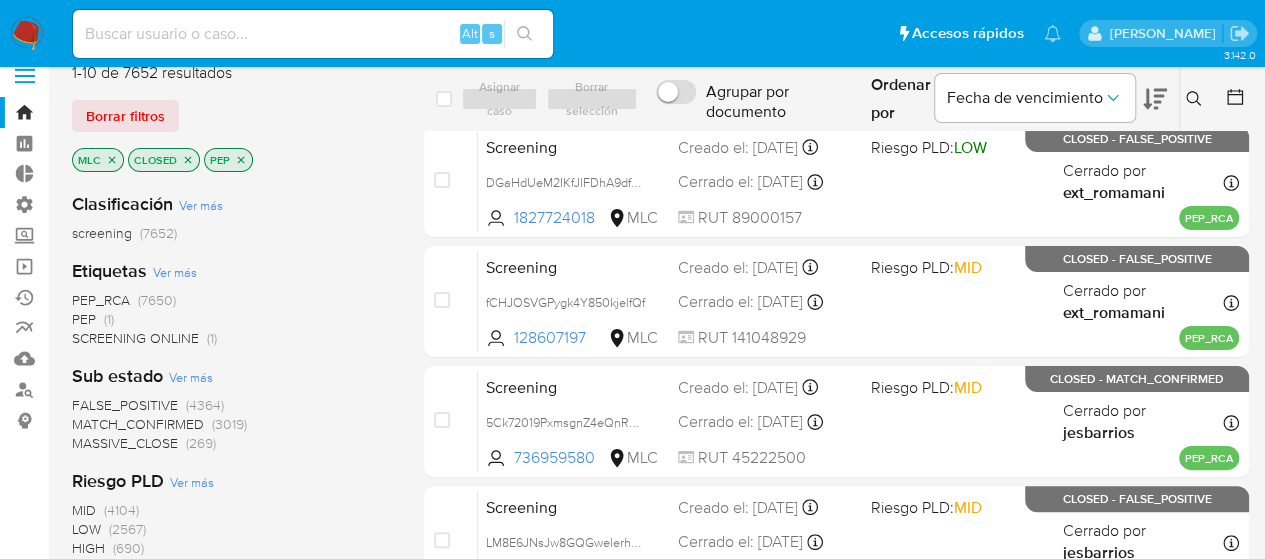 scroll, scrollTop: 0, scrollLeft: 0, axis: both 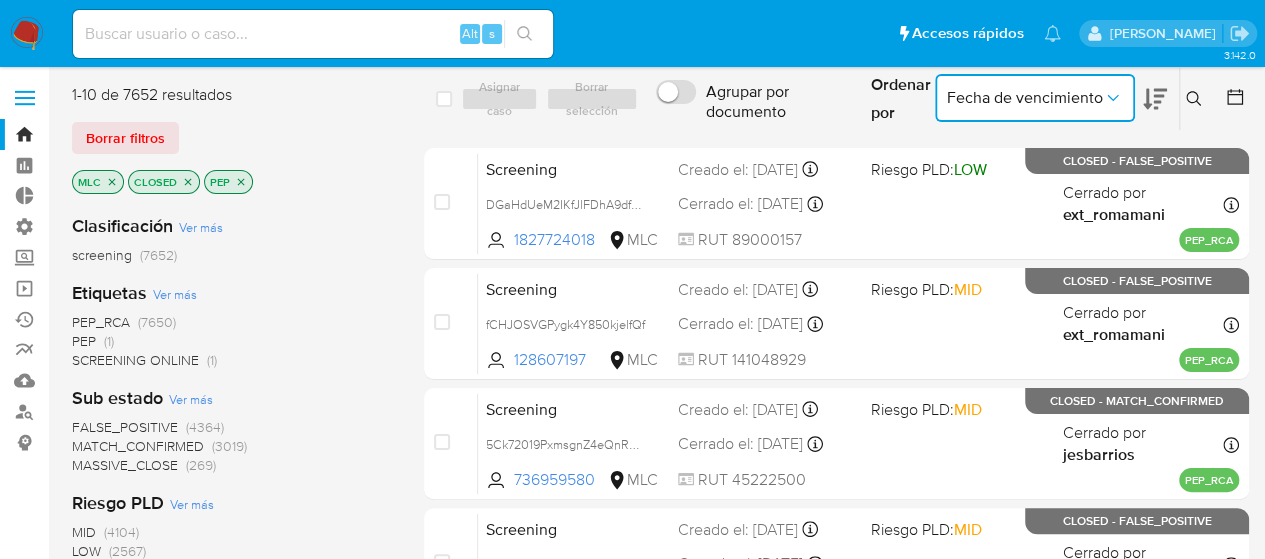 click on "Fecha de vencimiento" at bounding box center (1025, 98) 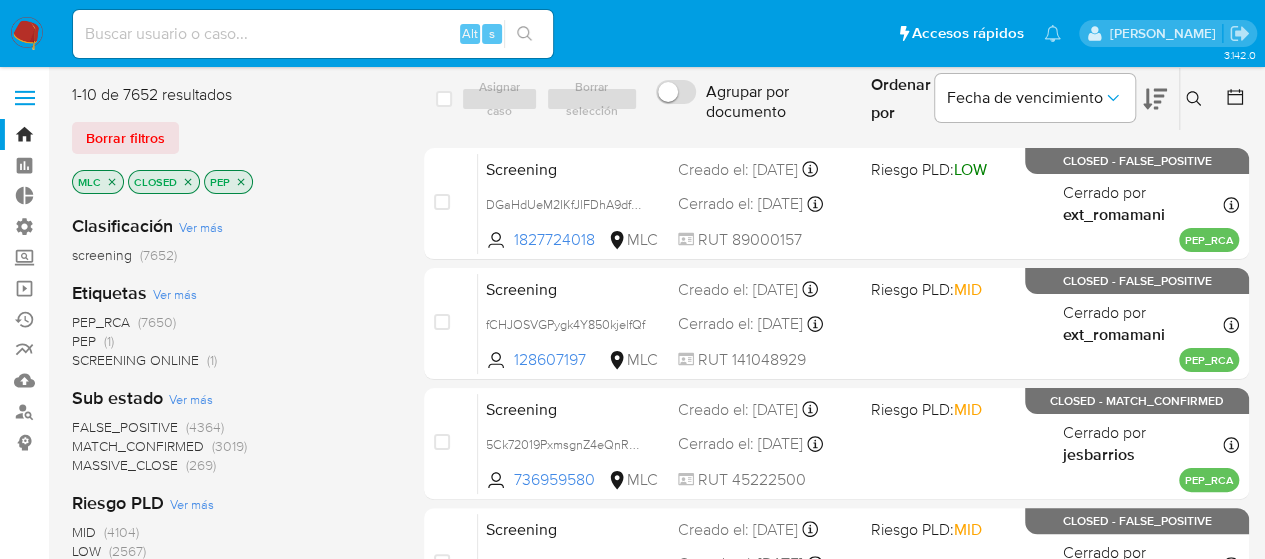 click on "select-all-cases-checkbox Asignar caso Borrar selección Agrupar por documento Ordenar por Fecha de vencimiento   No es posible ordenar los resultados mientras se encuentren agrupados. Ingrese ID de usuario o caso Buscar Borrar filtros" at bounding box center [836, 99] 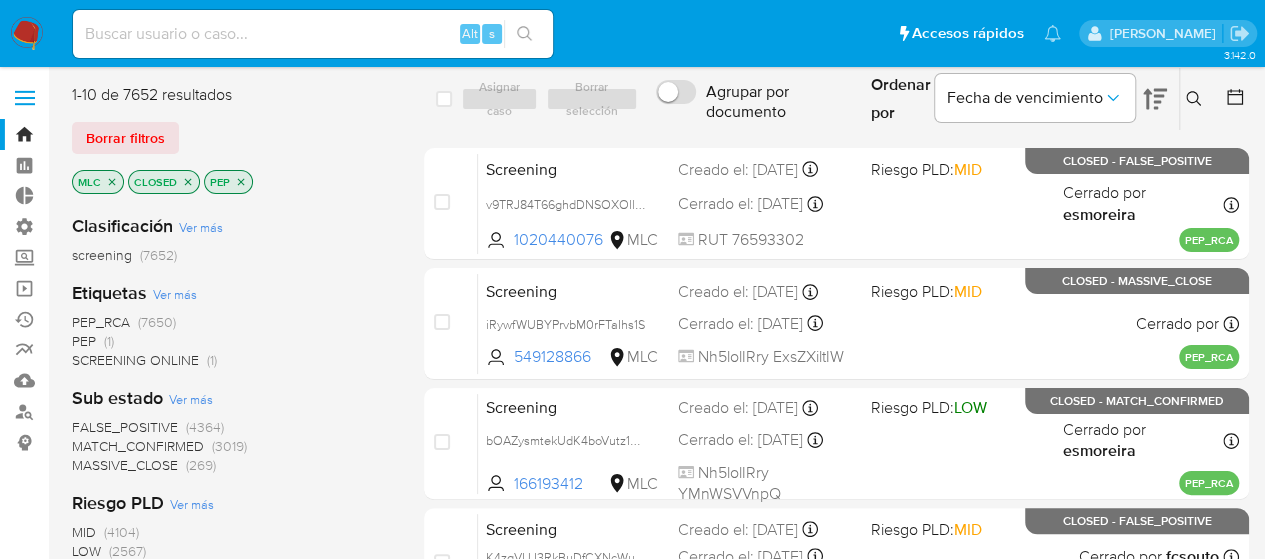 click 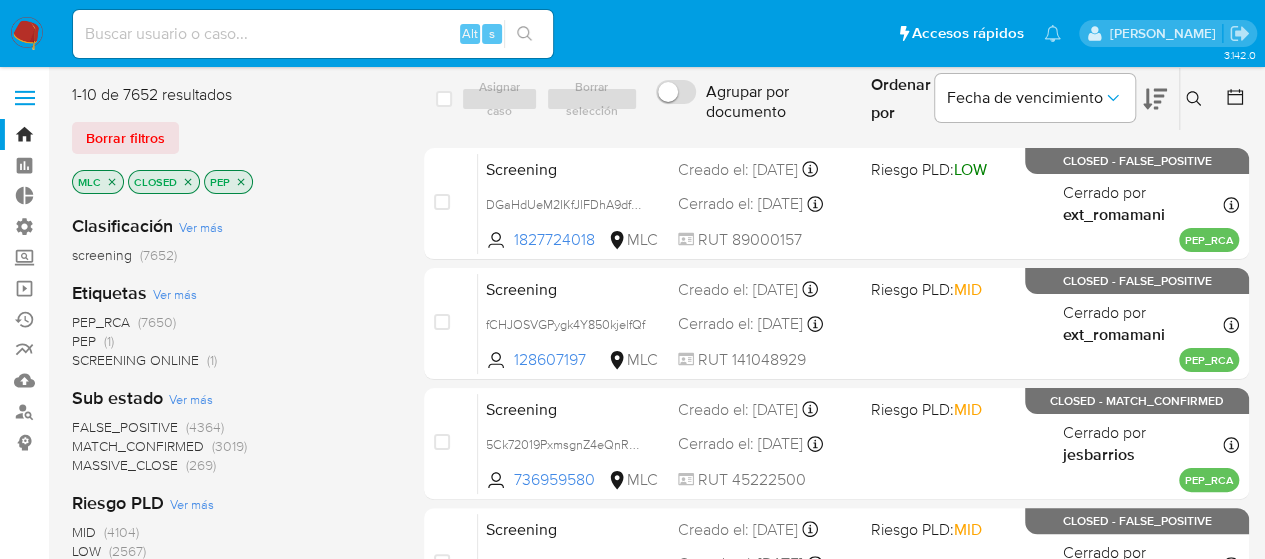 click 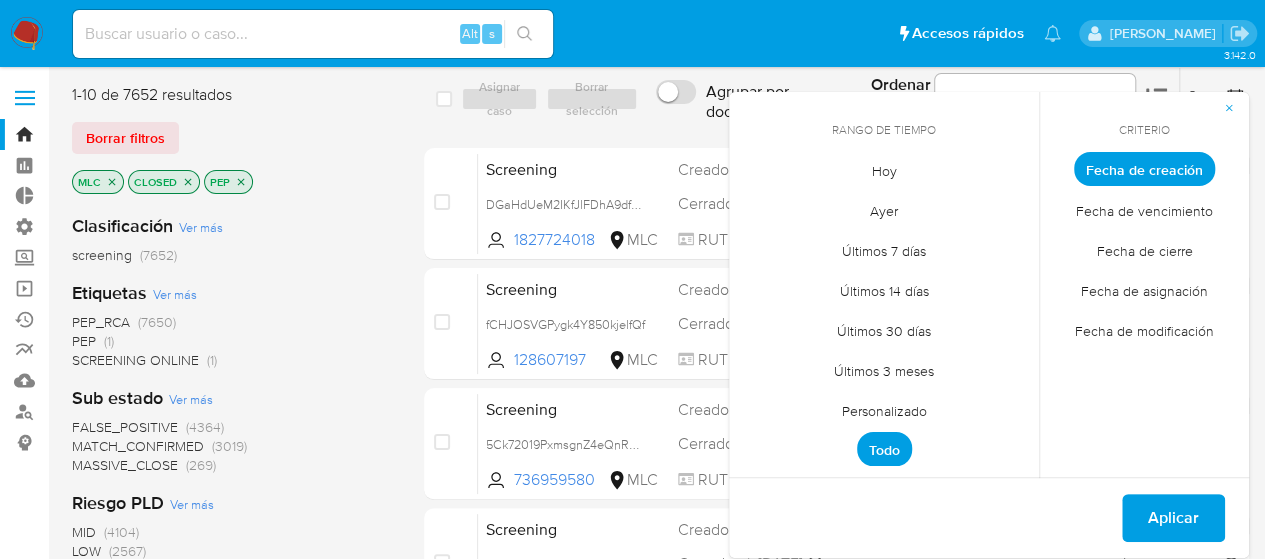 click on "Fecha de cierre" at bounding box center (1145, 250) 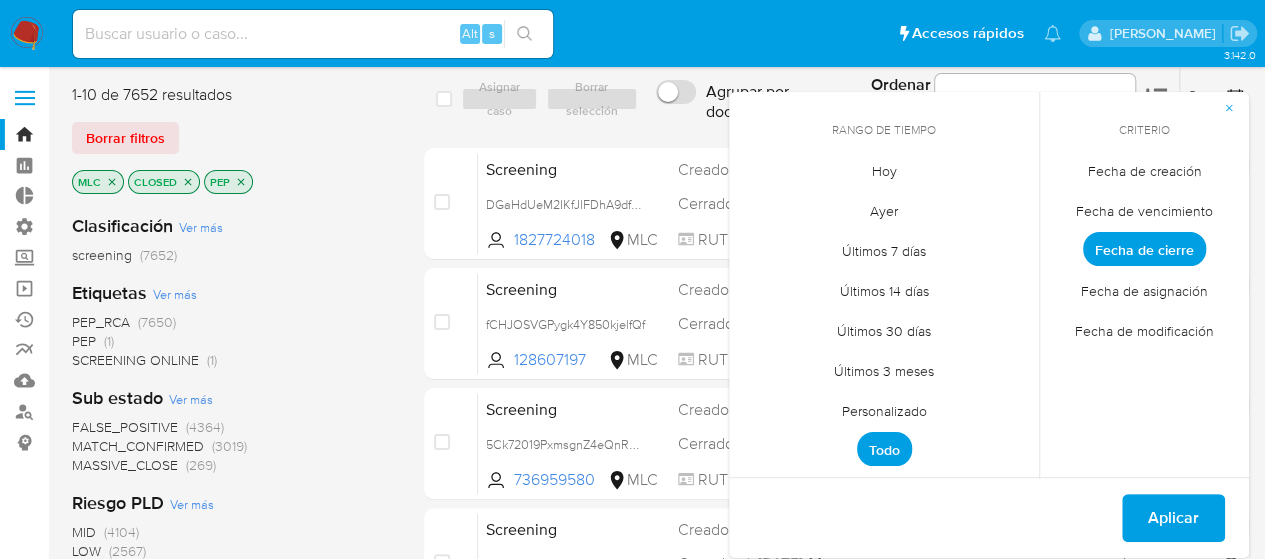 click on "Personalizado" at bounding box center (884, 410) 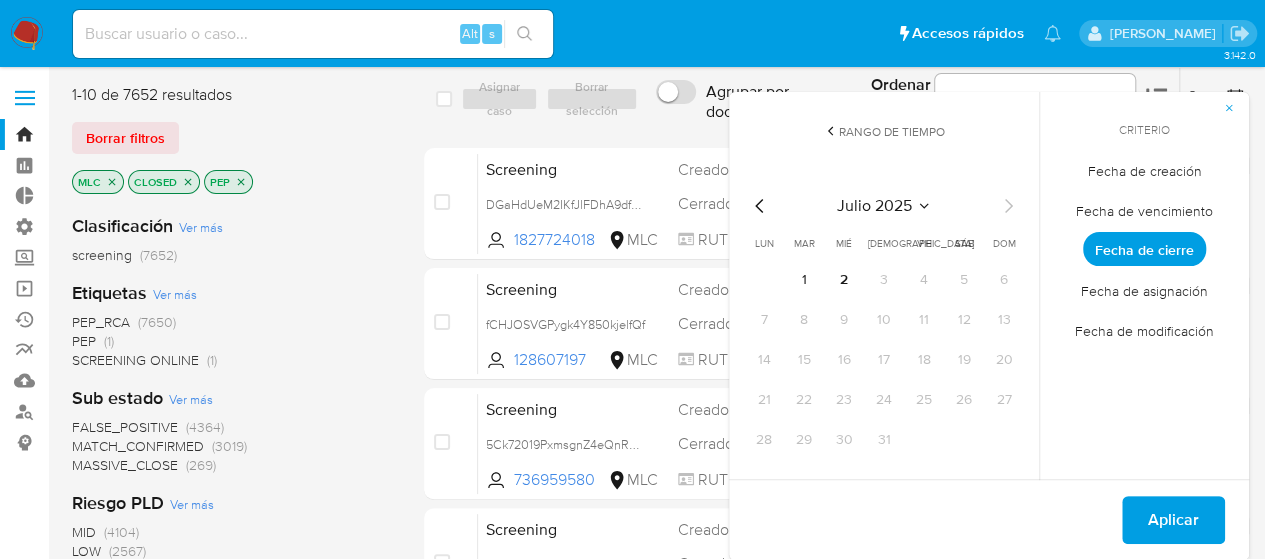 click 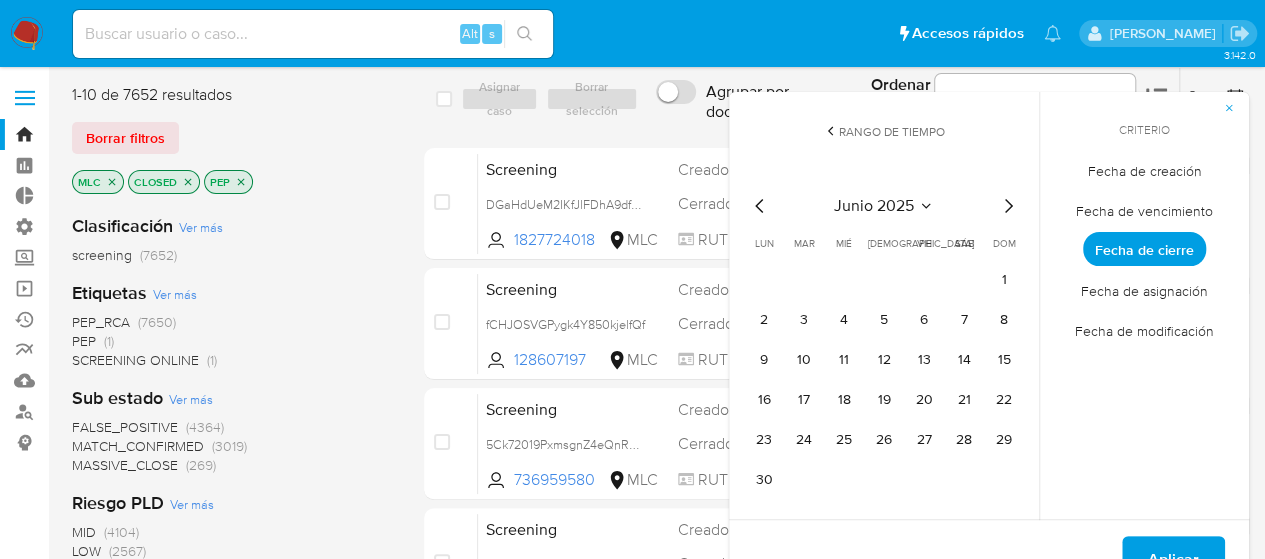 click 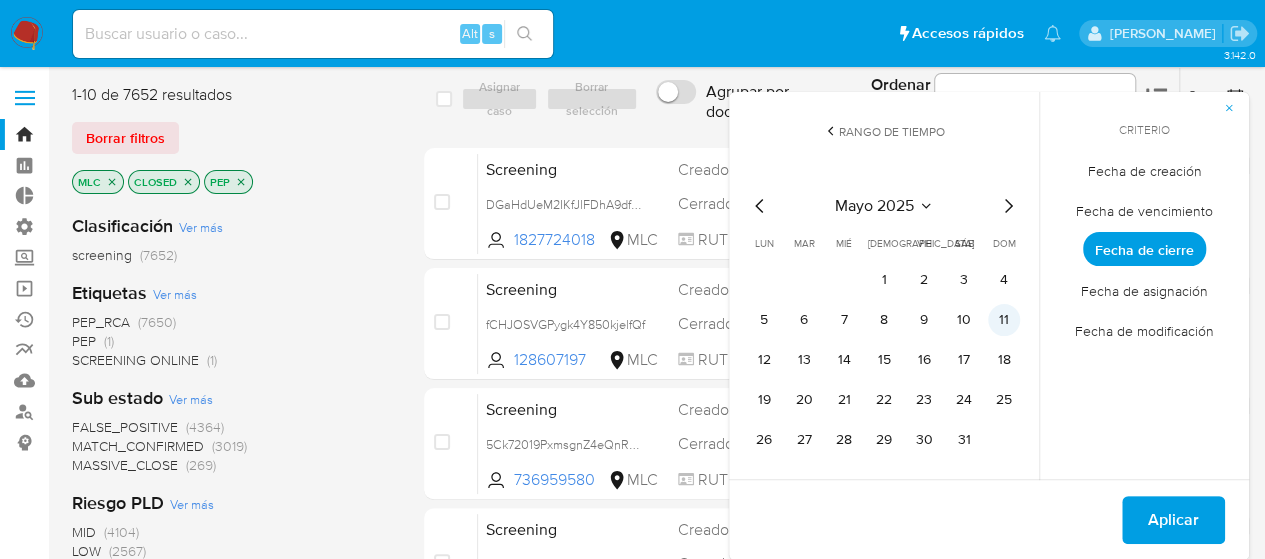 click on "11" at bounding box center [1004, 320] 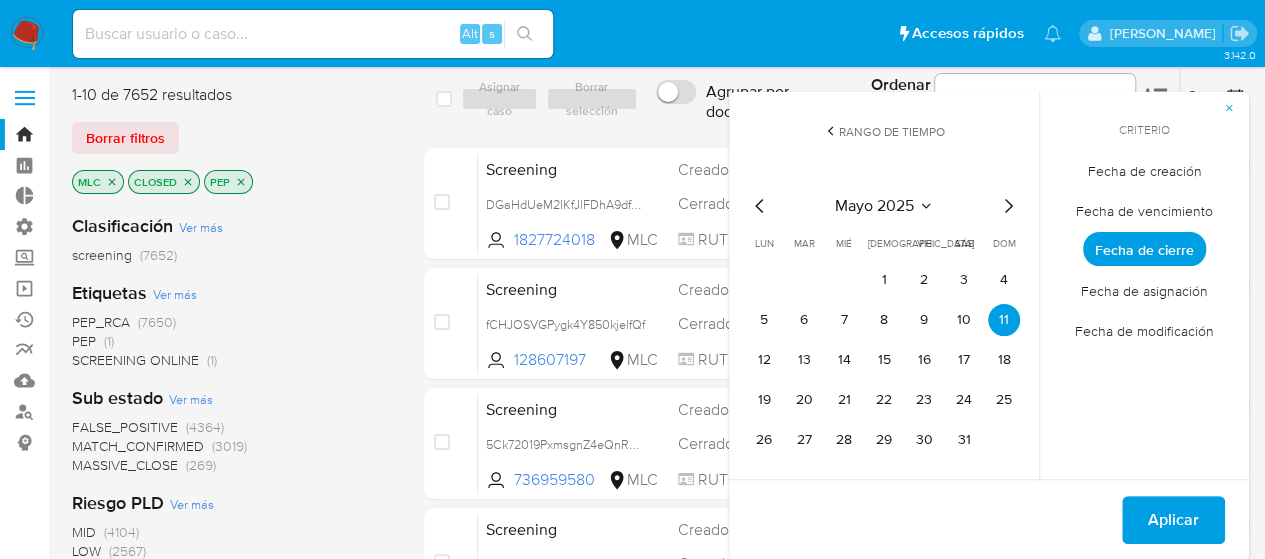 click 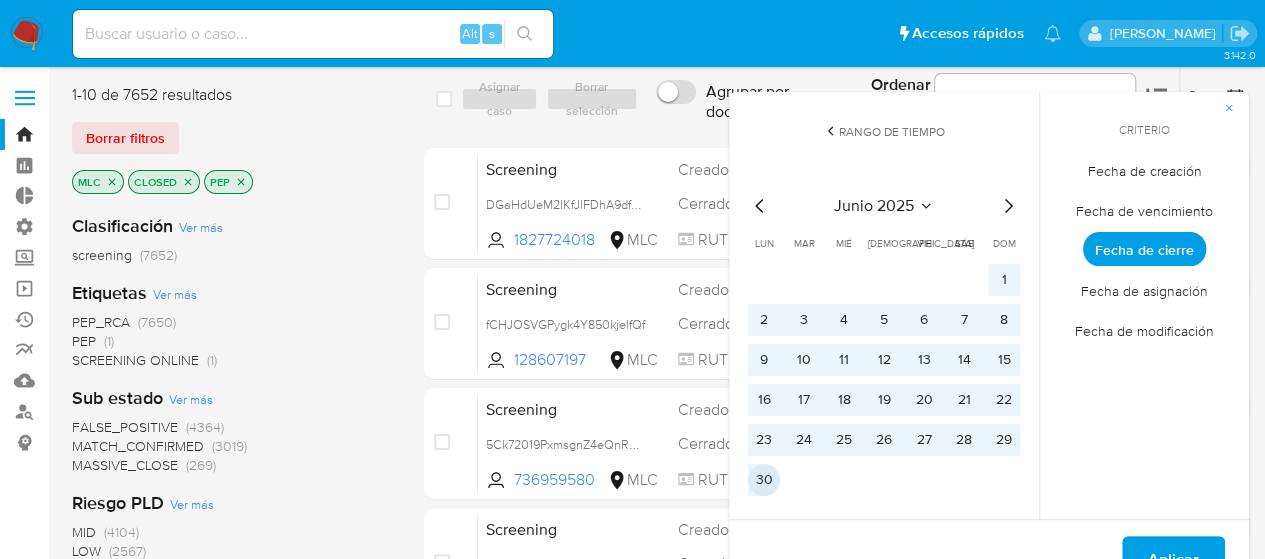 click on "30" at bounding box center [764, 480] 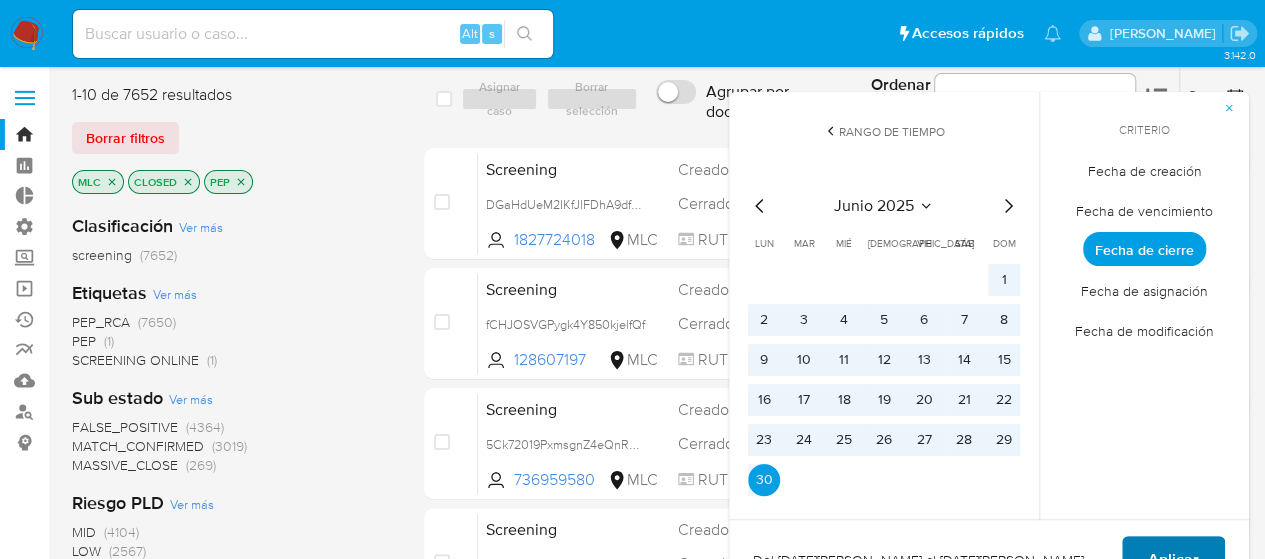 click on "Aplicar" at bounding box center (1173, 560) 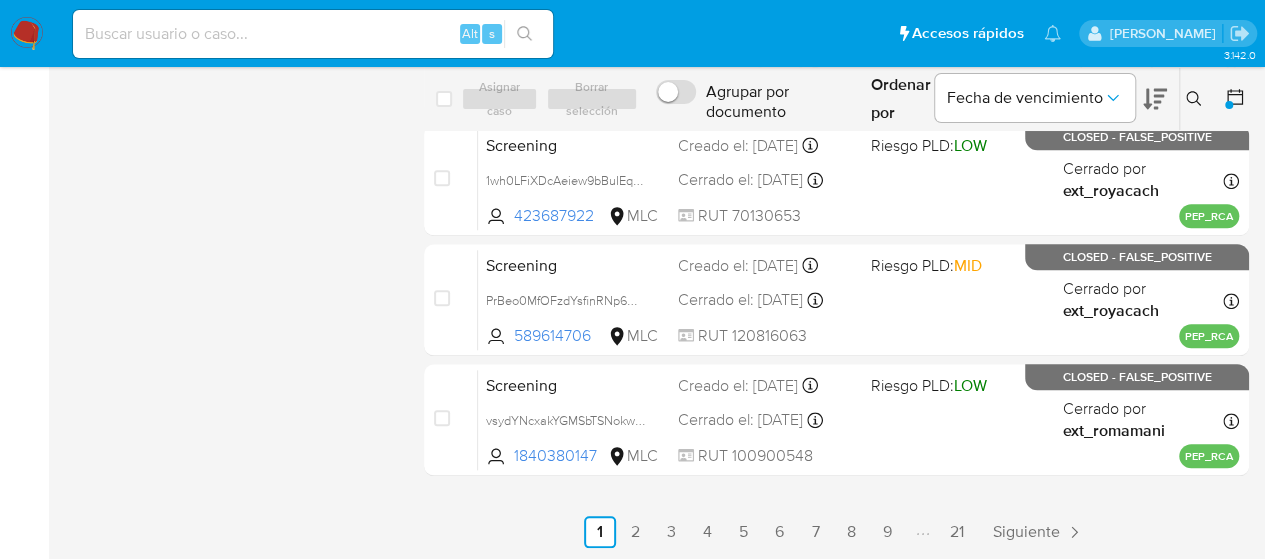 scroll, scrollTop: 865, scrollLeft: 0, axis: vertical 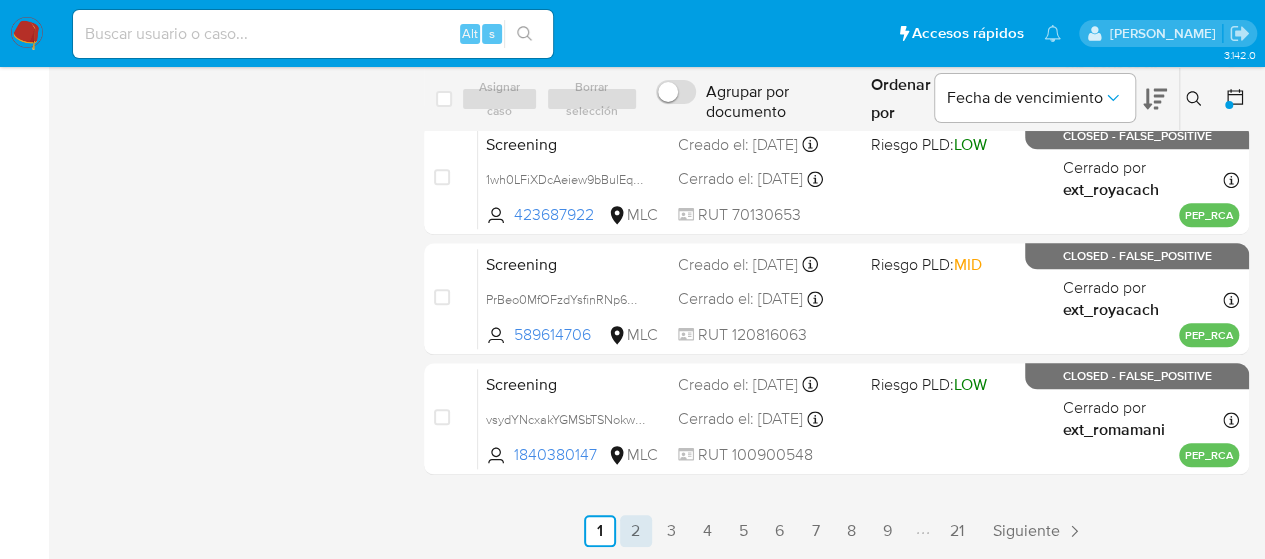 click on "2" at bounding box center (636, 531) 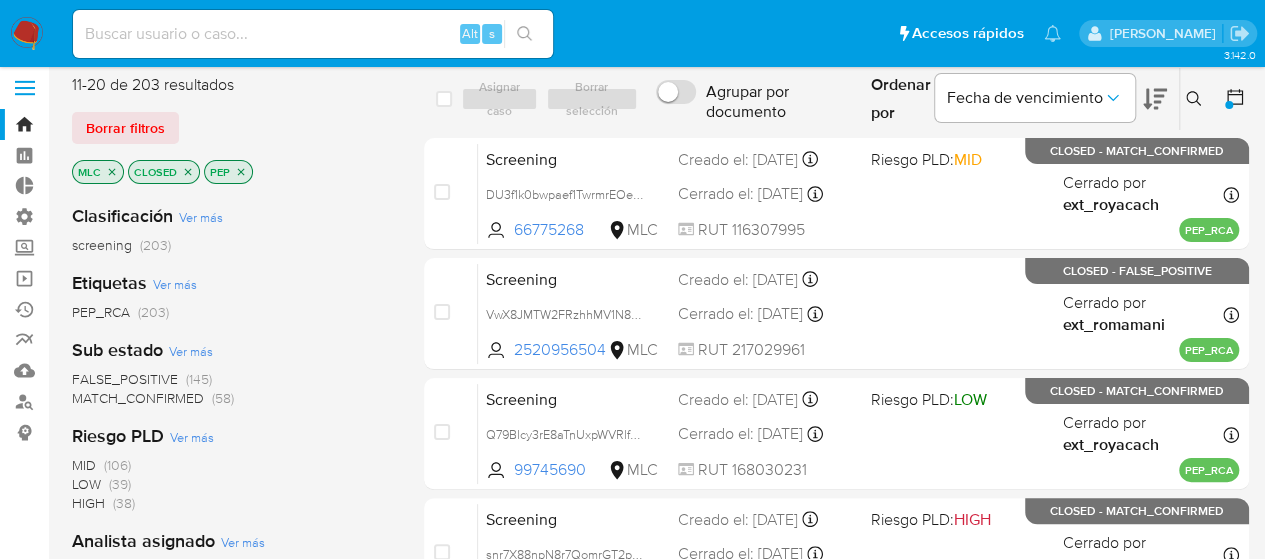scroll, scrollTop: 12, scrollLeft: 0, axis: vertical 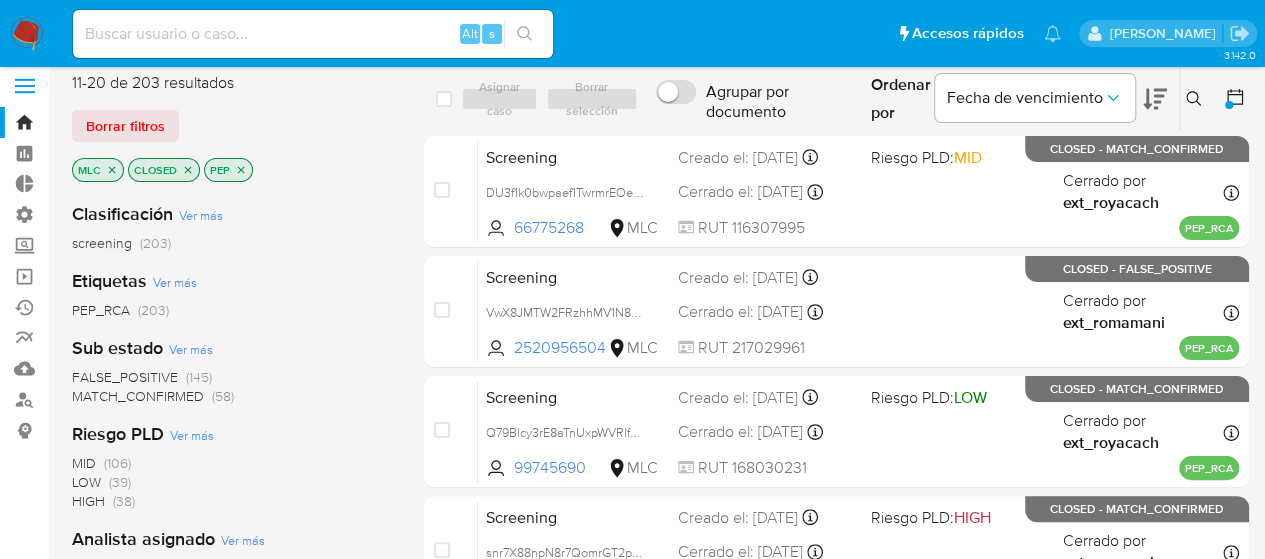 click on "MATCH_CONFIRMED" at bounding box center (138, 396) 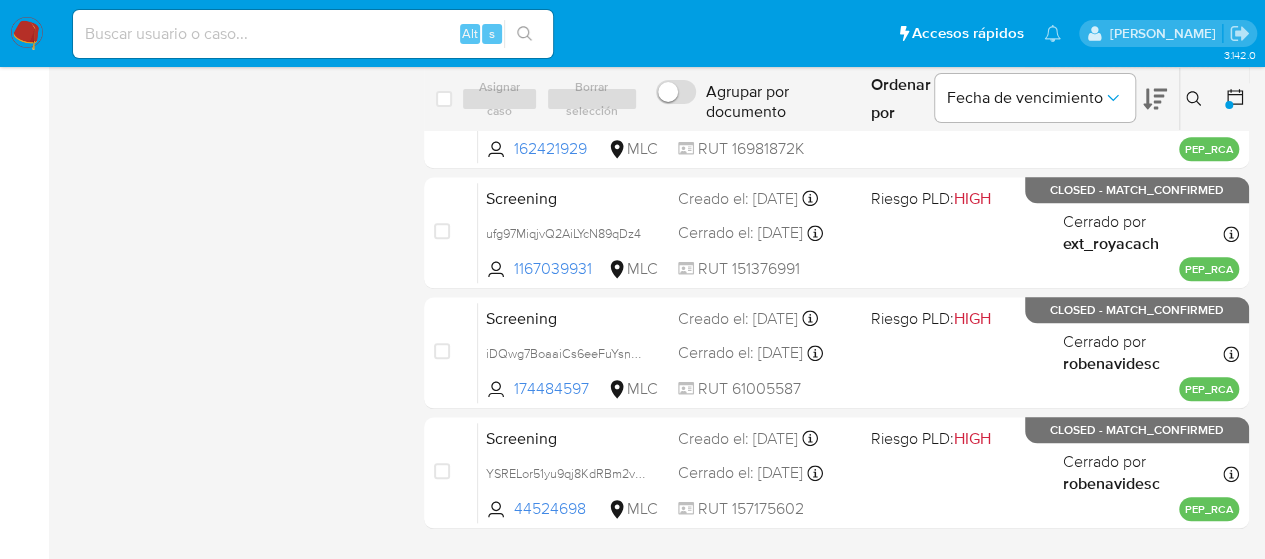 scroll, scrollTop: 865, scrollLeft: 0, axis: vertical 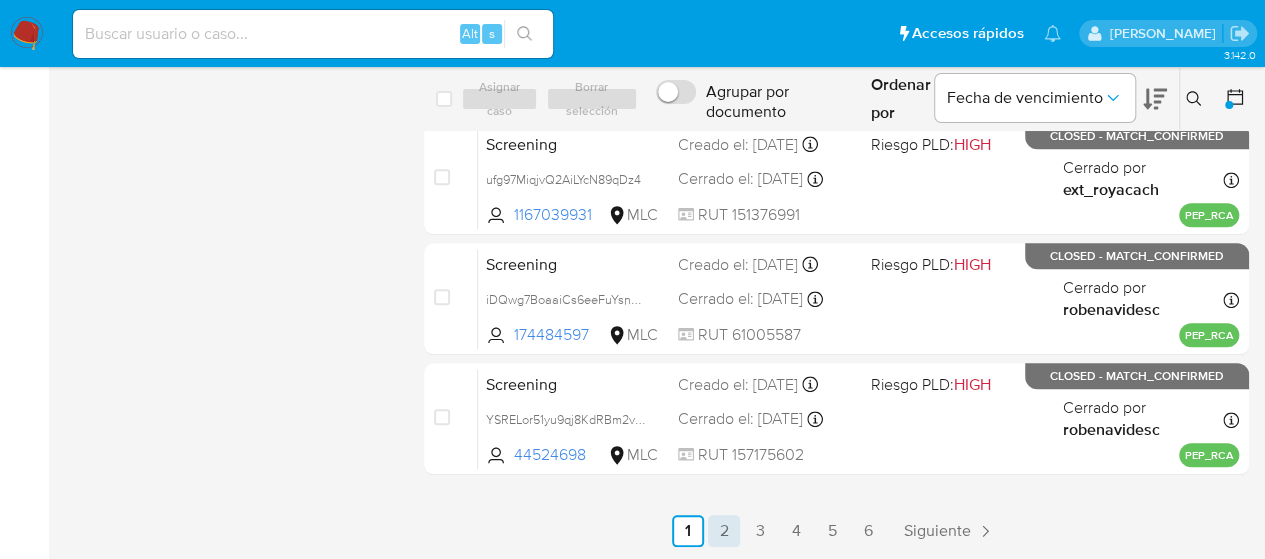 click on "2" at bounding box center (724, 531) 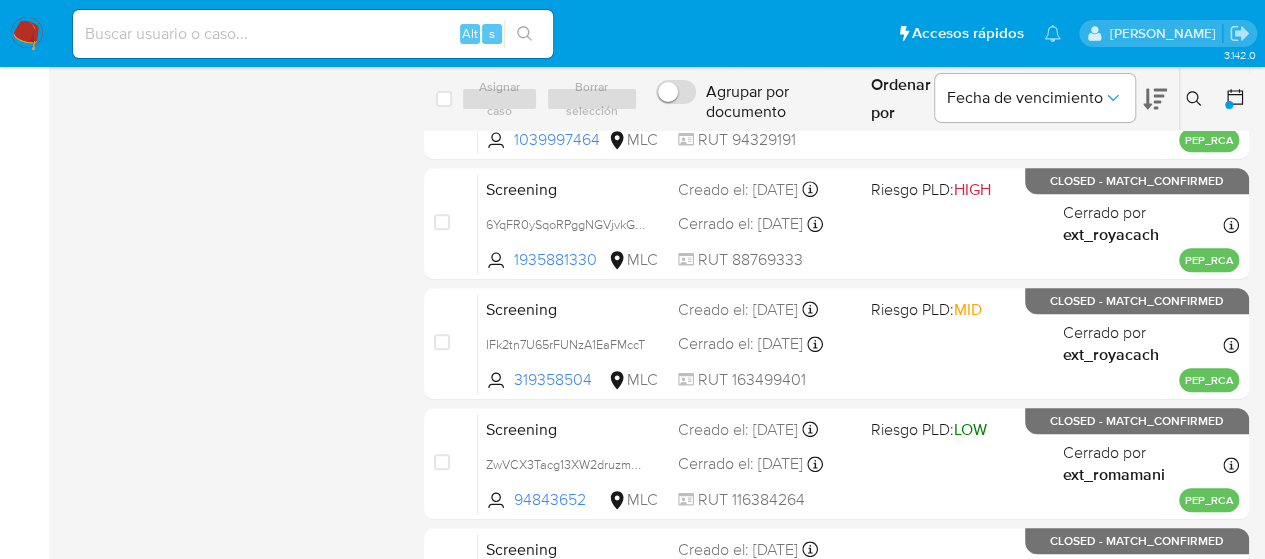 scroll, scrollTop: 865, scrollLeft: 0, axis: vertical 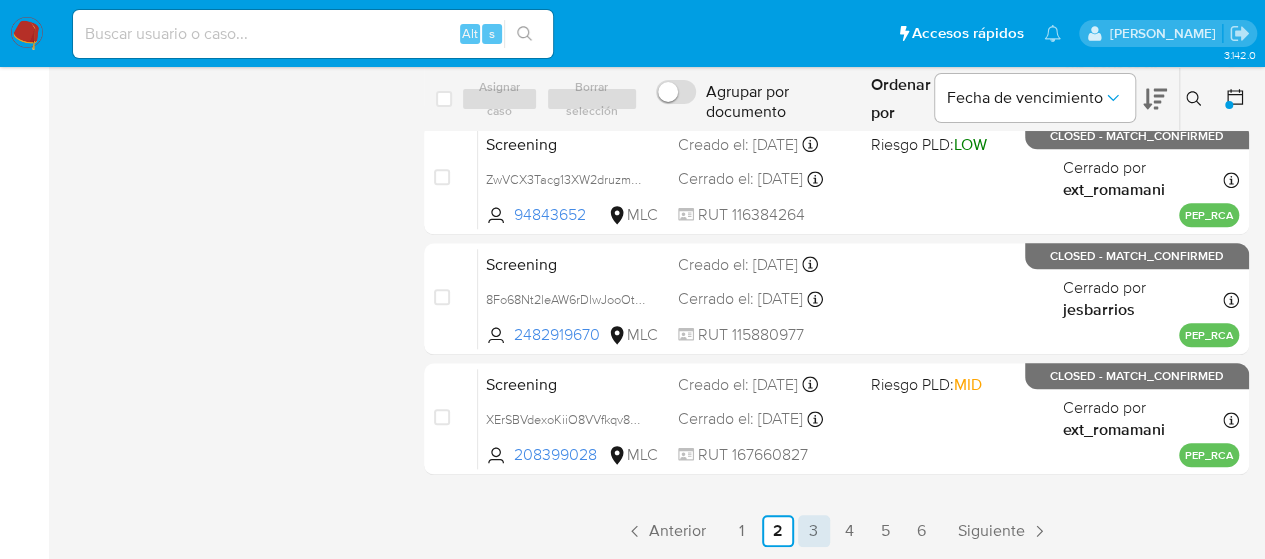 click on "3" at bounding box center (814, 531) 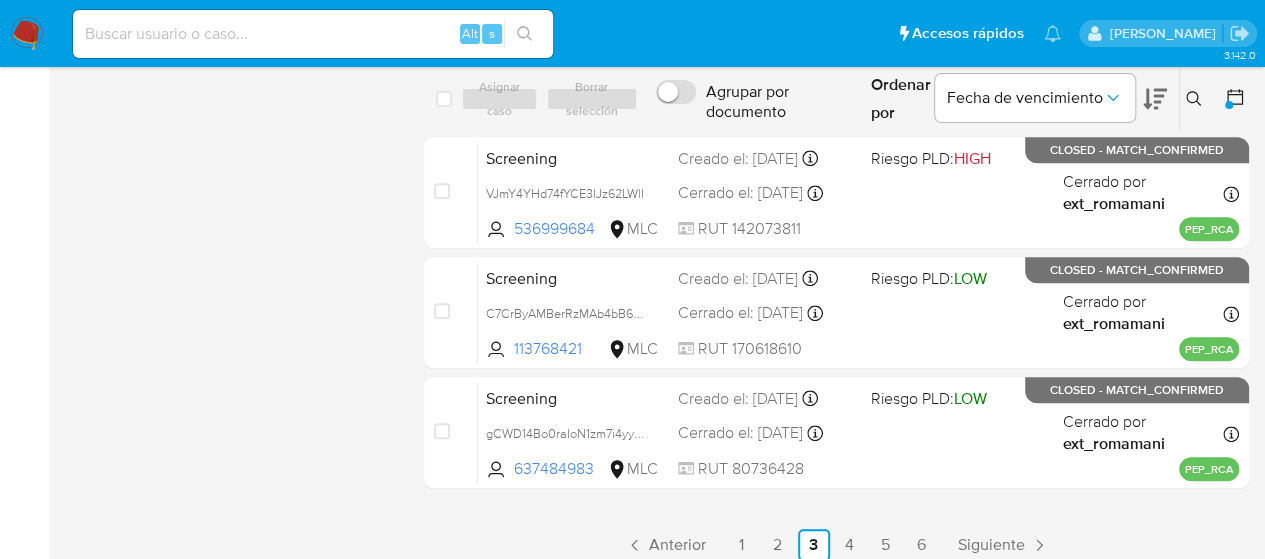 scroll, scrollTop: 852, scrollLeft: 0, axis: vertical 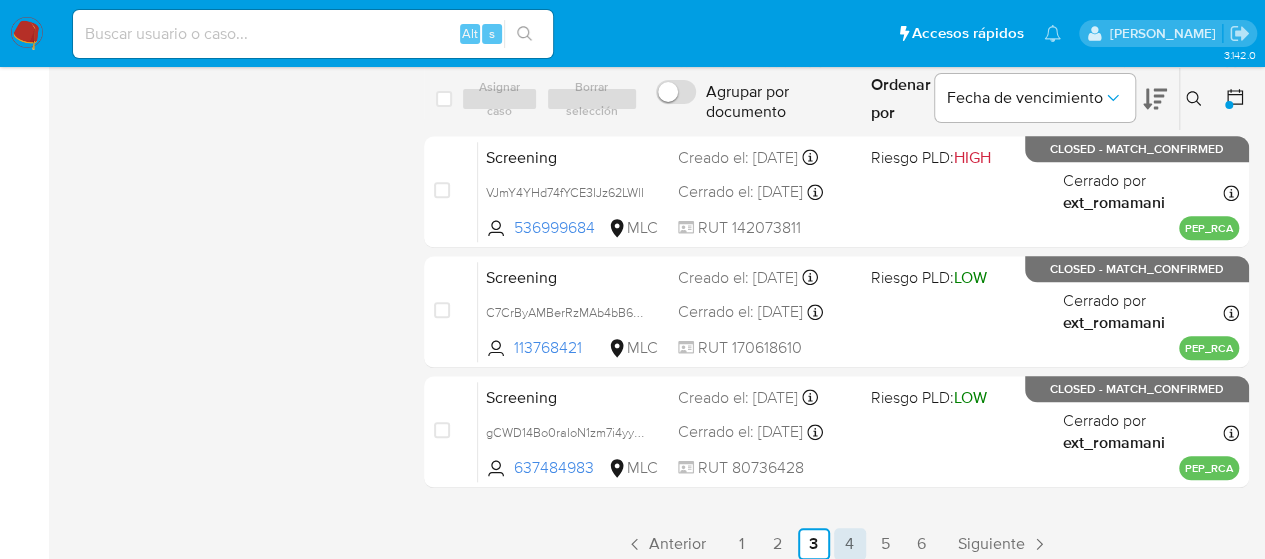 click on "4" at bounding box center (850, 544) 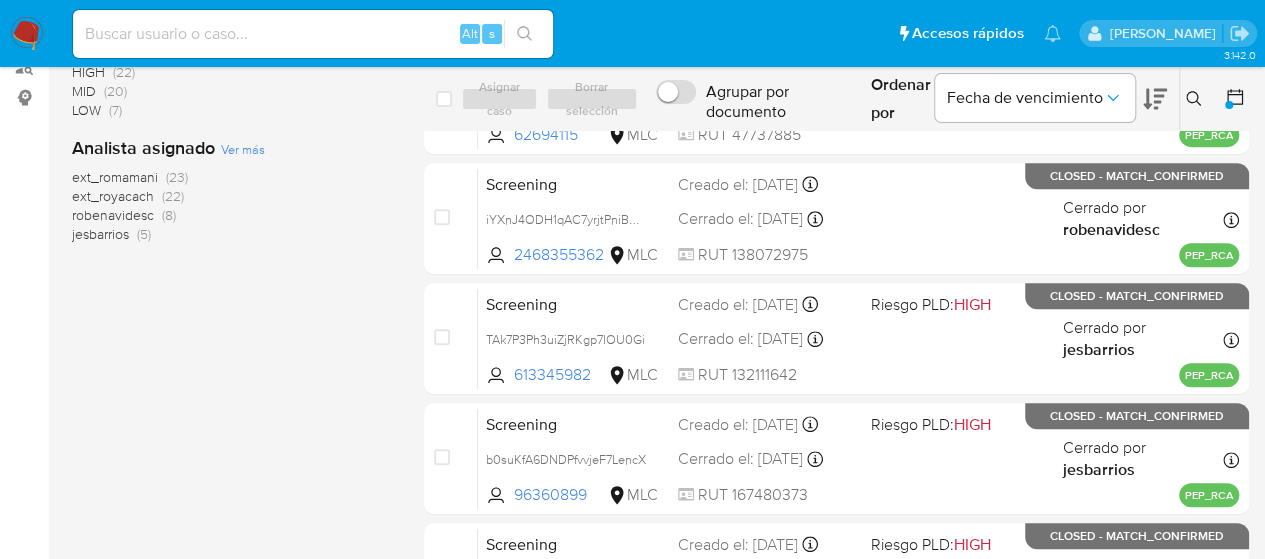 scroll, scrollTop: 346, scrollLeft: 0, axis: vertical 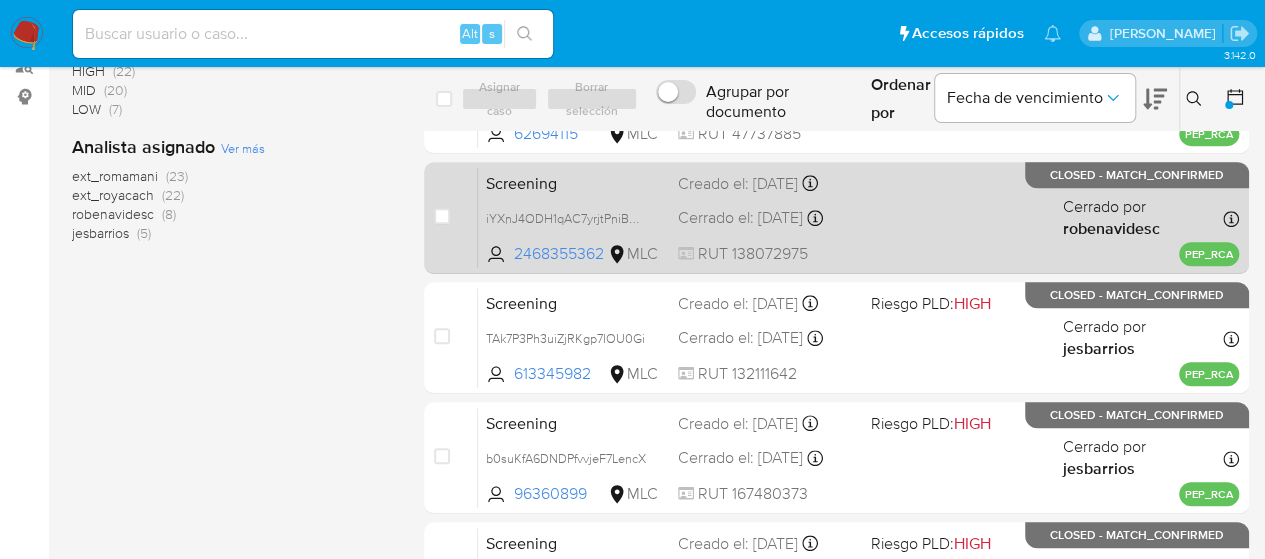 click on "Screening iYXnJ4ODH1qAC7yrjtPniBAm 2468355362 MLC Creado el: 29/05/2025   Creado el: 29/05/2025 12:00:15 Cerrado el: 29/05/2025   Cerrado el: 29/05/2025 15:57:45 RUT   138072975 Cerrado por   robenavidesc   Asignado el: 29/05/2025 13:09:24 PEP_RCA CLOSED - MATCH_CONFIRMED" at bounding box center [858, 217] 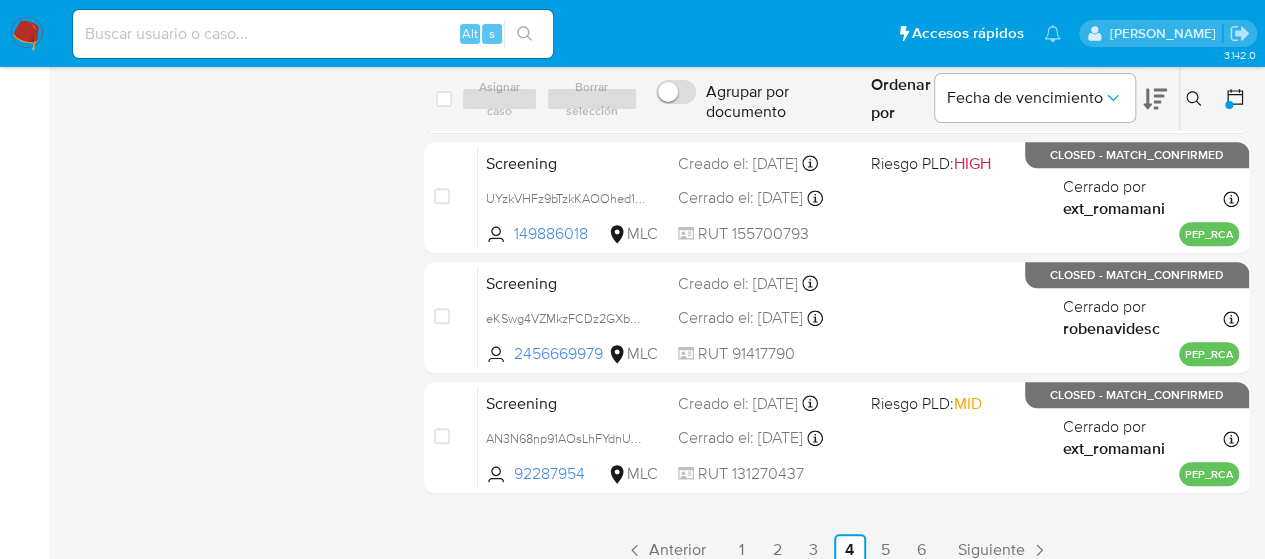 scroll, scrollTop: 847, scrollLeft: 0, axis: vertical 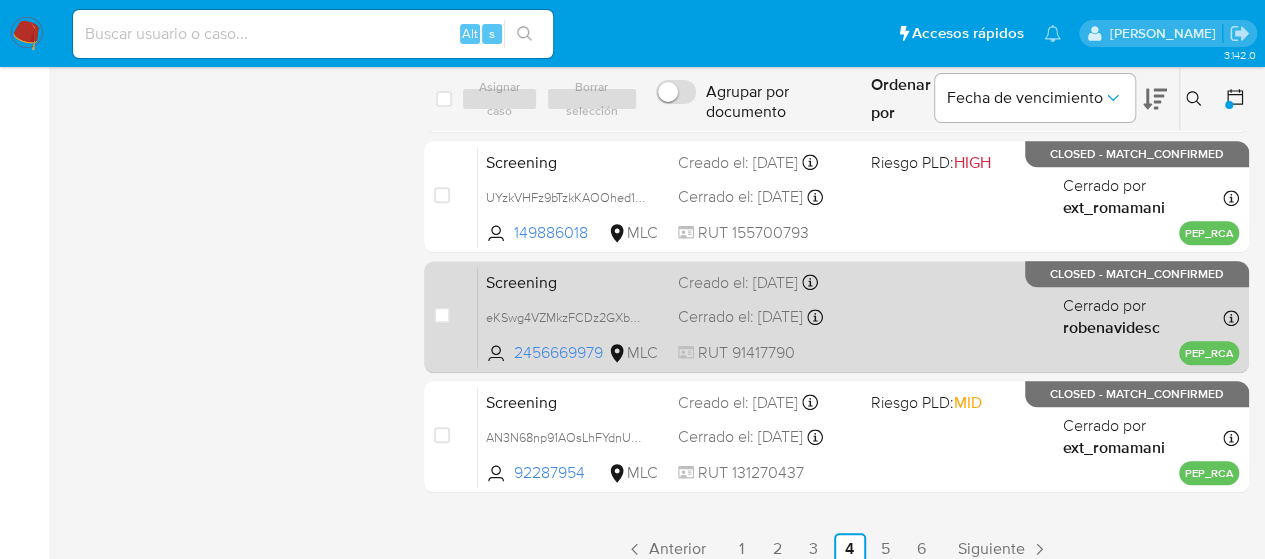 click on "Screening eKSwg4VZMkzFCDz2GXbD2S0s 2456669979 MLC Creado el: 25/05/2025   Creado el: 25/05/2025 16:37:58 Cerrado el: 16/06/2025   Cerrado el: 16/06/2025 17:49:40 RUT   91417790 Cerrado por   robenavidesc   Asignado el: 26/05/2025 07:41:57 PEP_RCA CLOSED - MATCH_CONFIRMED" at bounding box center (858, 316) 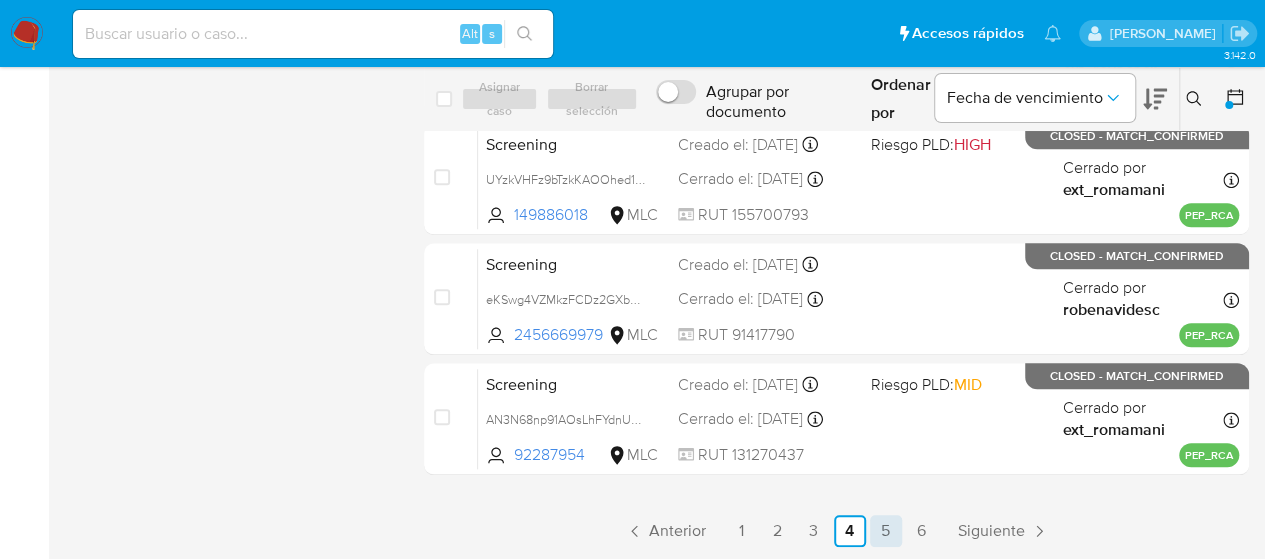 click on "5" at bounding box center [886, 531] 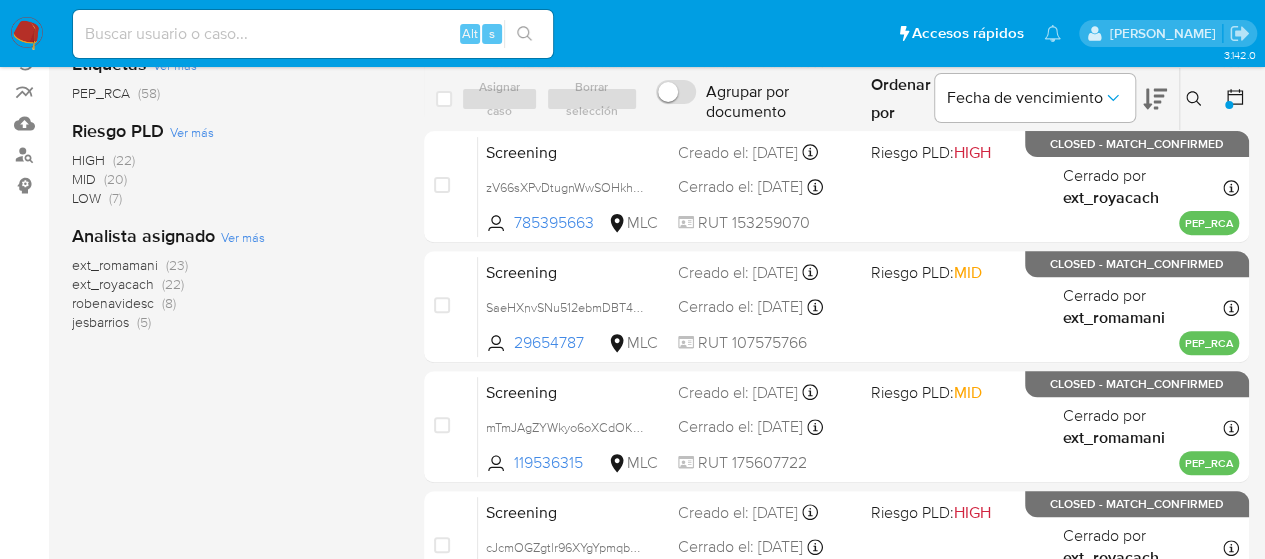 scroll, scrollTop: 264, scrollLeft: 0, axis: vertical 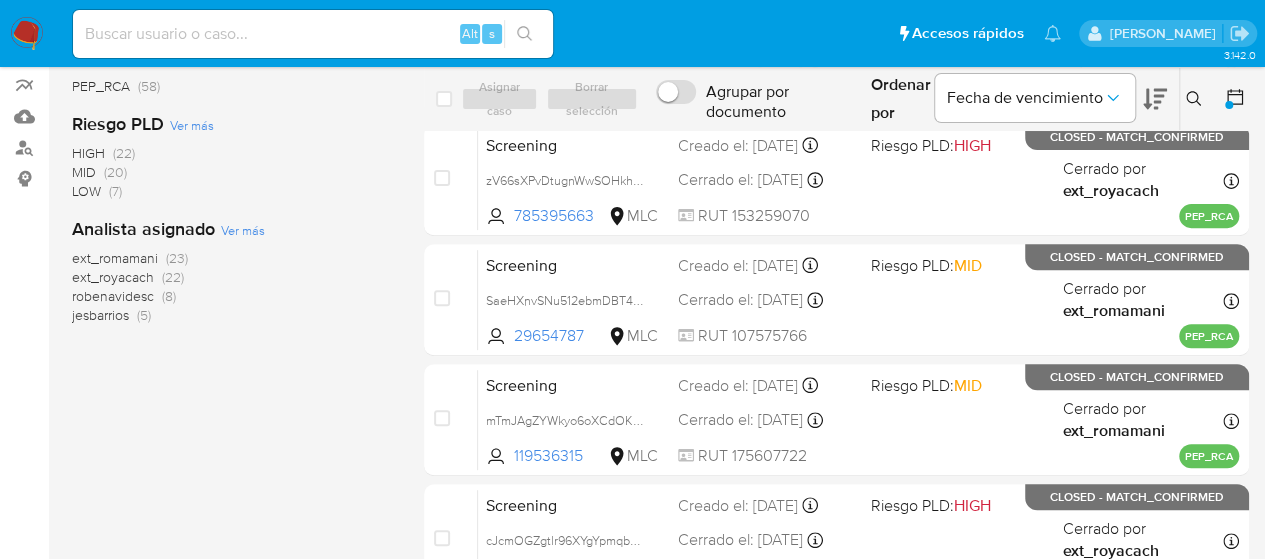 click on "robenavidesc" at bounding box center [113, 296] 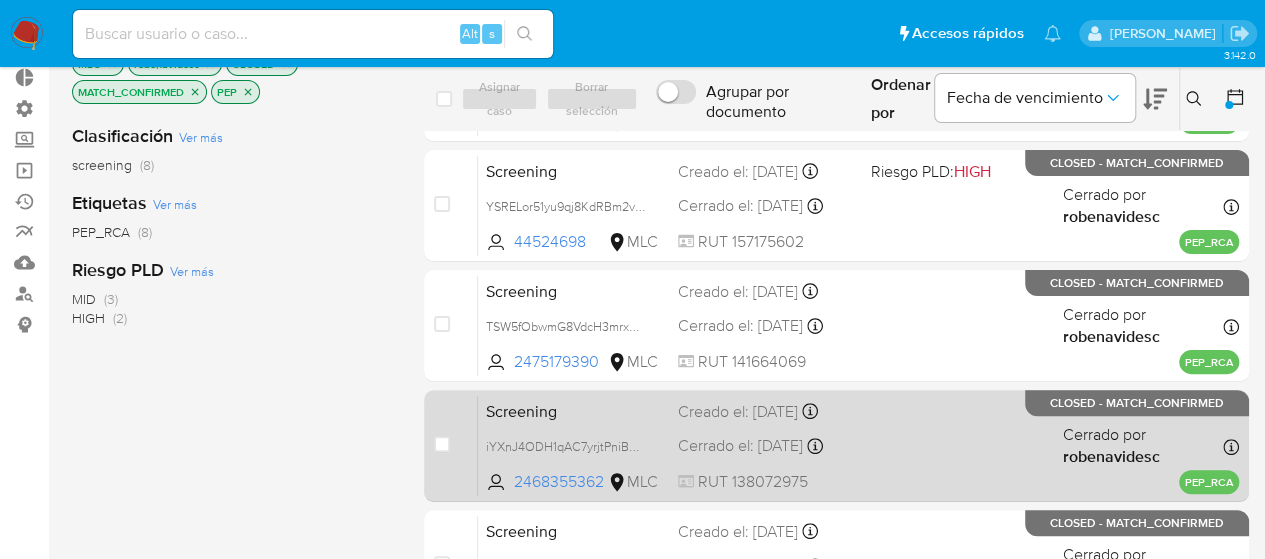 scroll, scrollTop: 0, scrollLeft: 0, axis: both 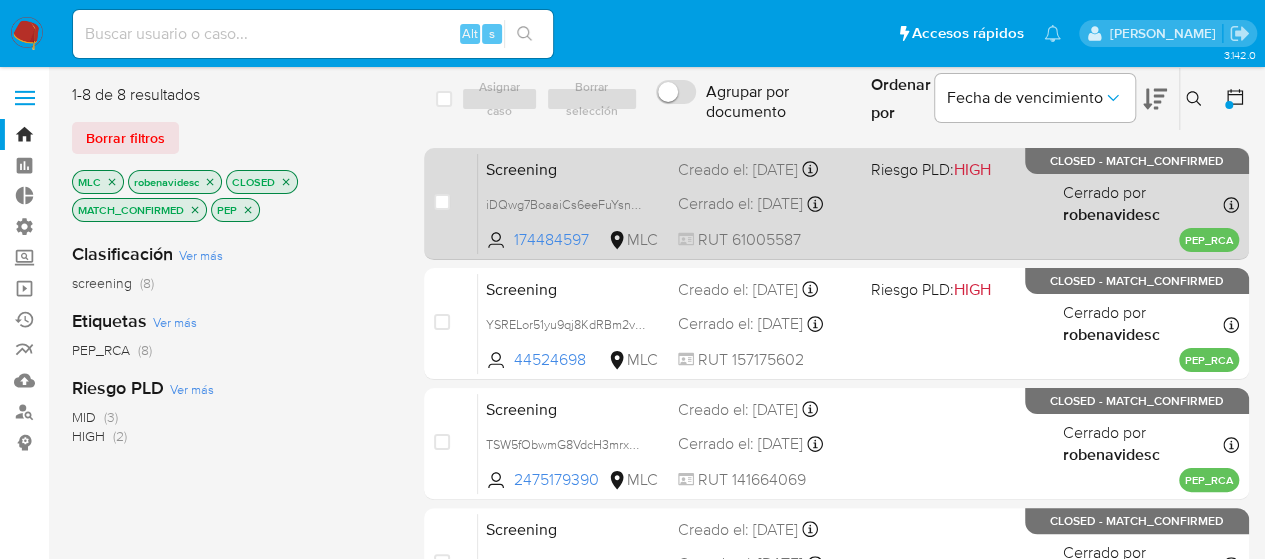 click on "Cerrado el: 19/06/2025   Cerrado el: 19/06/2025 18:29:07" at bounding box center (766, 204) 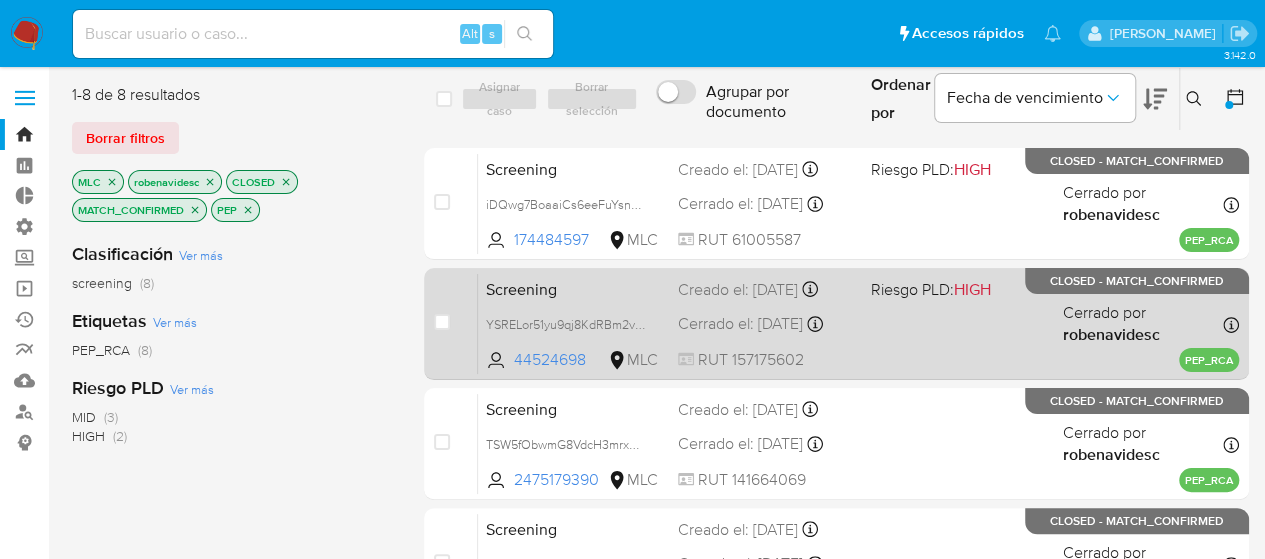 click on "Creado el: 16/06/2025   Creado el: 16/06/2025 06:06:28" at bounding box center [766, 290] 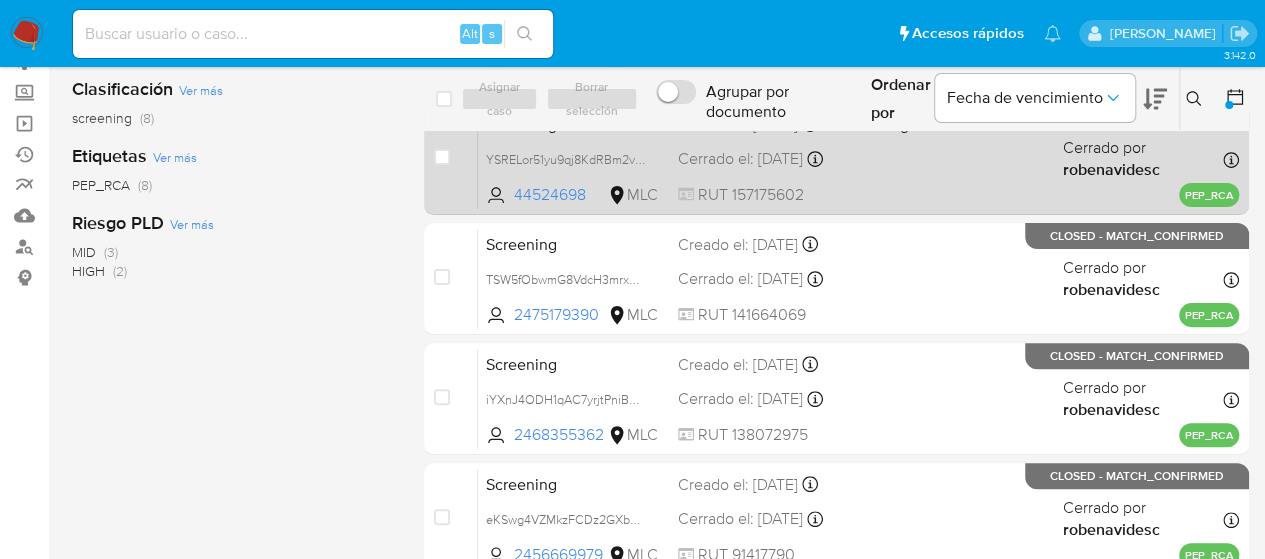 scroll, scrollTop: 166, scrollLeft: 0, axis: vertical 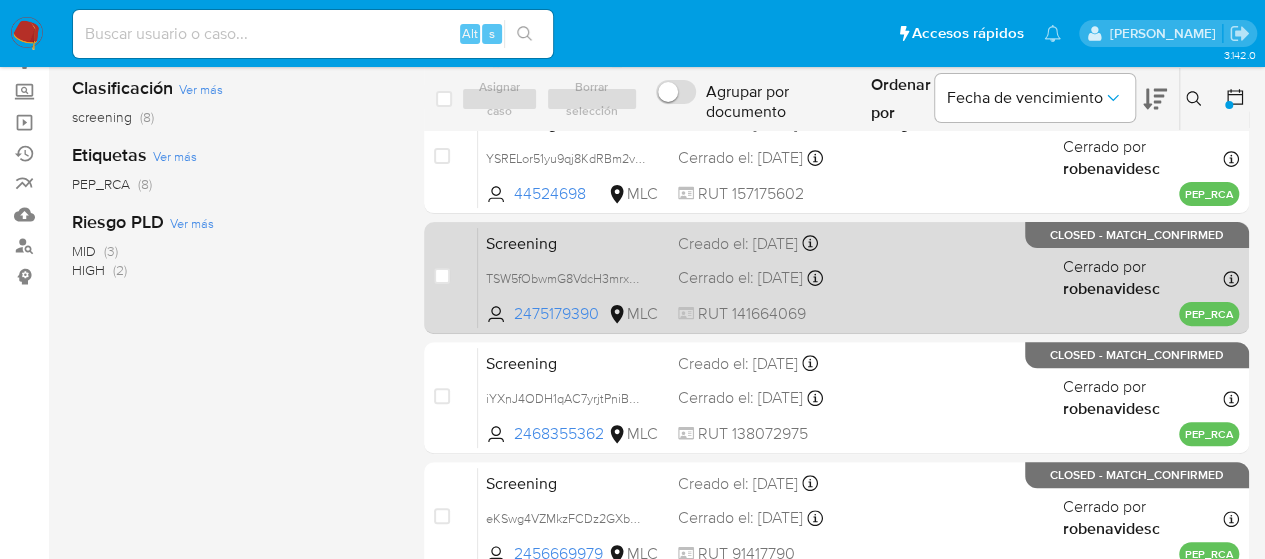 click on "Screening TSW5fObwmG8VdcH3mrxg9mTS 2475179390 MLC Creado el: 02/06/2025   Creado el: 02/06/2025 10:13:34 Cerrado el: 04/06/2025   Cerrado el: 04/06/2025 10:10:43 RUT   141664069 Cerrado por   robenavidesc   Asignado el: 03/06/2025 07:28:37 PEP_RCA CLOSED - MATCH_CONFIRMED" at bounding box center (858, 277) 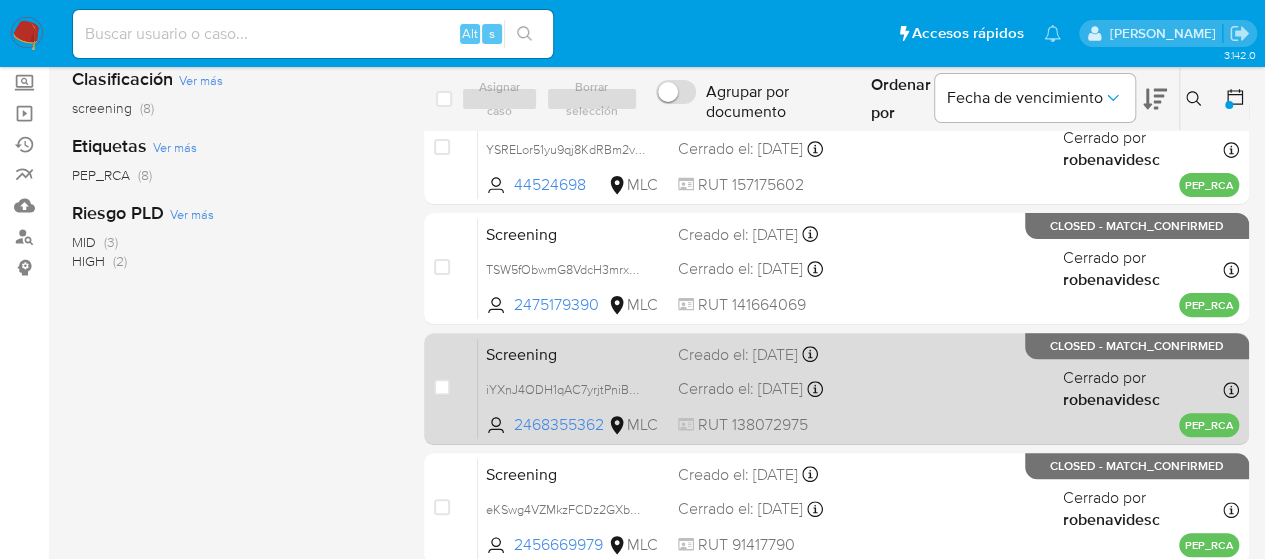 scroll, scrollTop: 344, scrollLeft: 0, axis: vertical 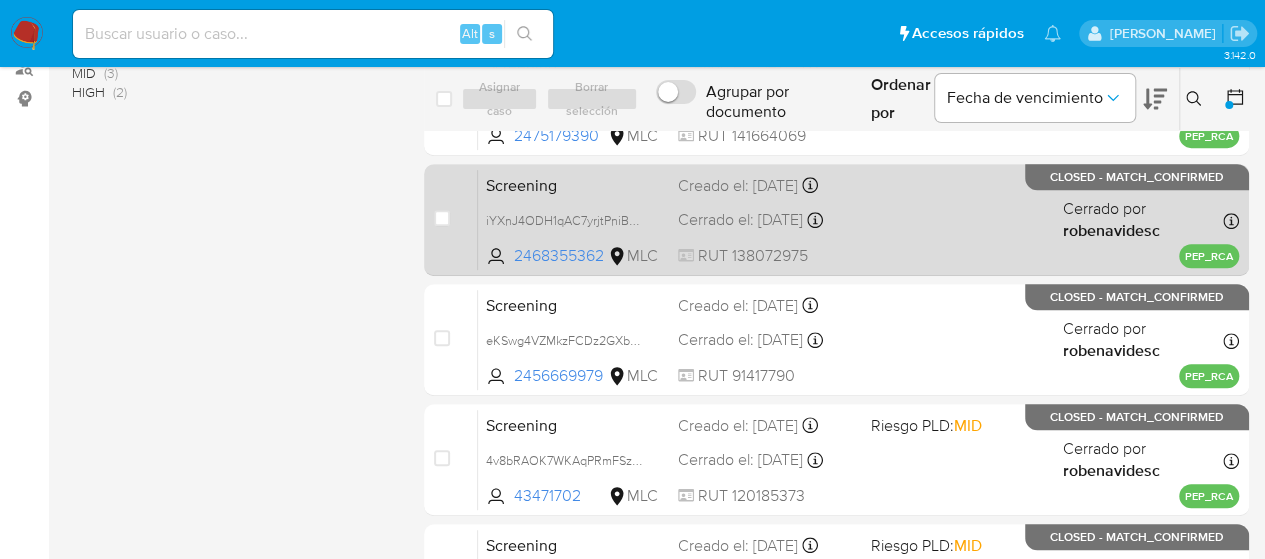 click on "Screening iYXnJ4ODH1qAC7yrjtPniBAm 2468355362 MLC Creado el: 29/05/2025   Creado el: 29/05/2025 12:00:15 Cerrado el: 29/05/2025   Cerrado el: 29/05/2025 15:57:45 RUT   138072975 Cerrado por   robenavidesc   Asignado el: 29/05/2025 13:09:24 PEP_RCA CLOSED - MATCH_CONFIRMED" at bounding box center [858, 219] 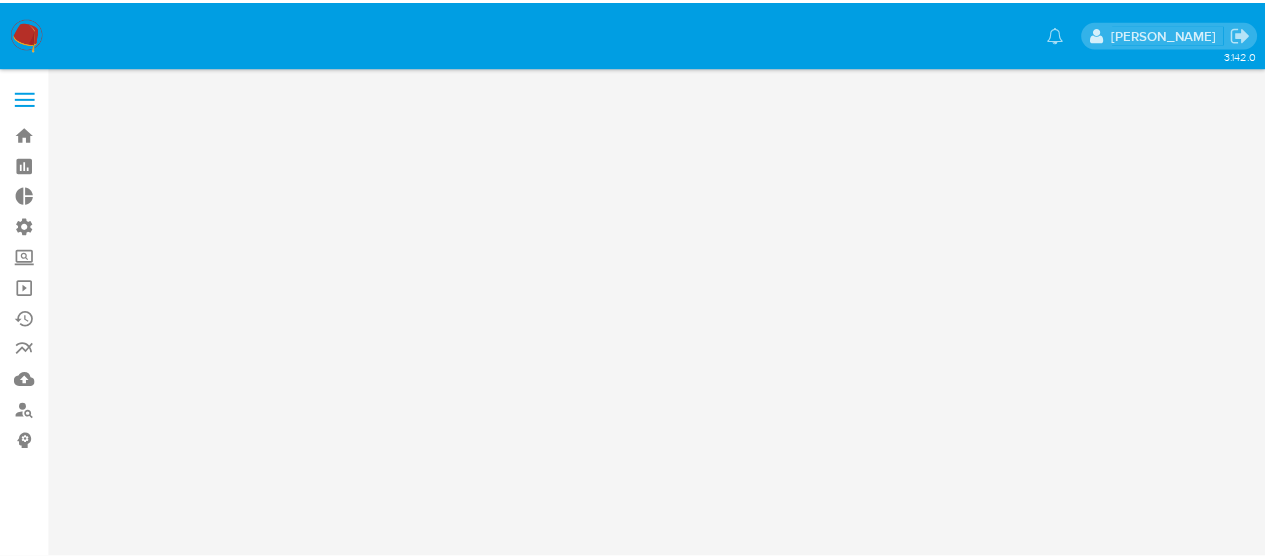 scroll, scrollTop: 0, scrollLeft: 0, axis: both 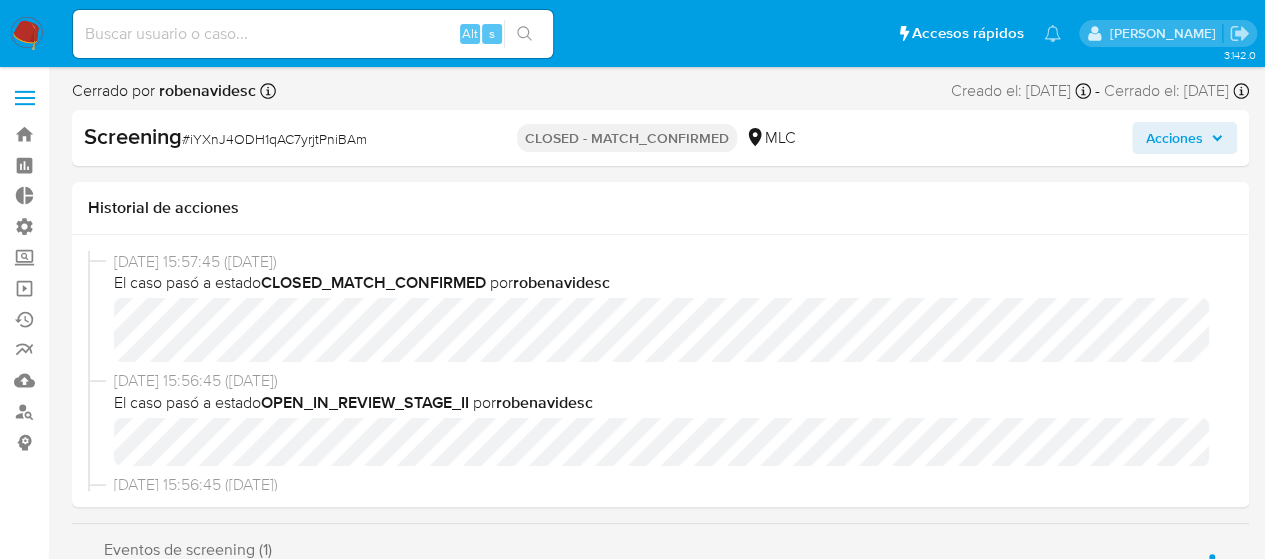 click on "29/05/2025 15:57:45 (hace un mes) El caso pasó a estado  CLOSED_MATCH_CONFIRMED      por  robenavidesc" at bounding box center [660, 311] 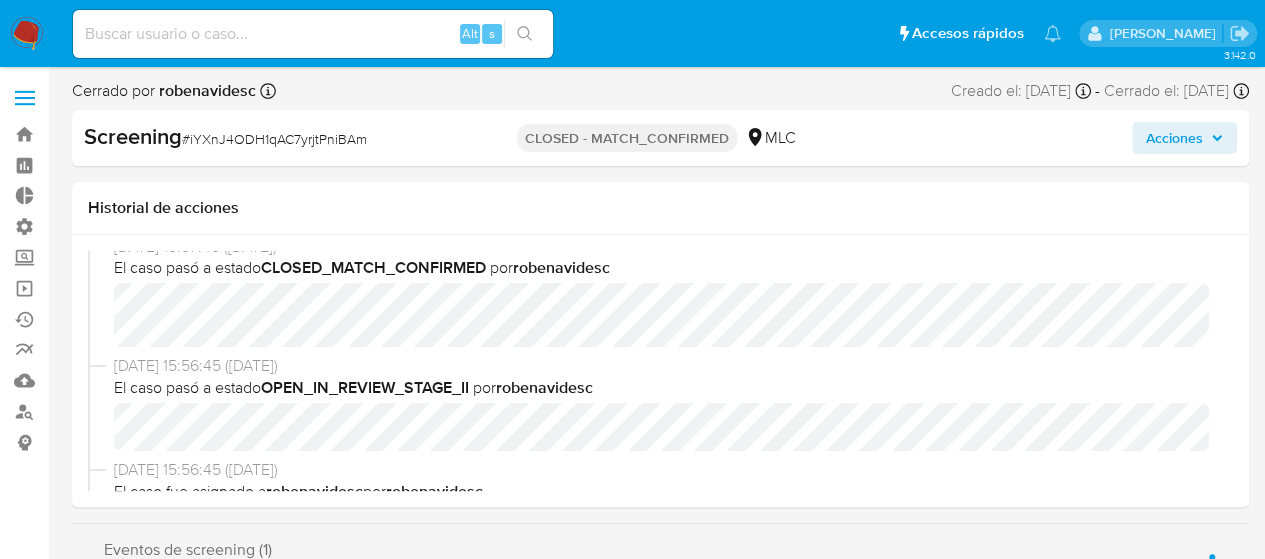 scroll, scrollTop: 32, scrollLeft: 0, axis: vertical 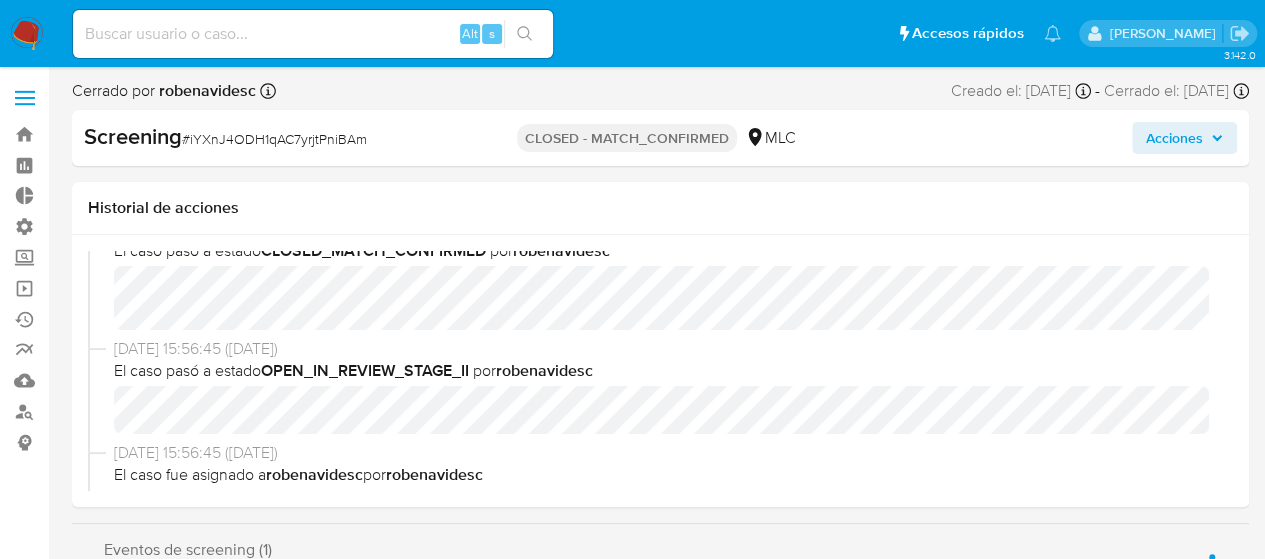 select on "10" 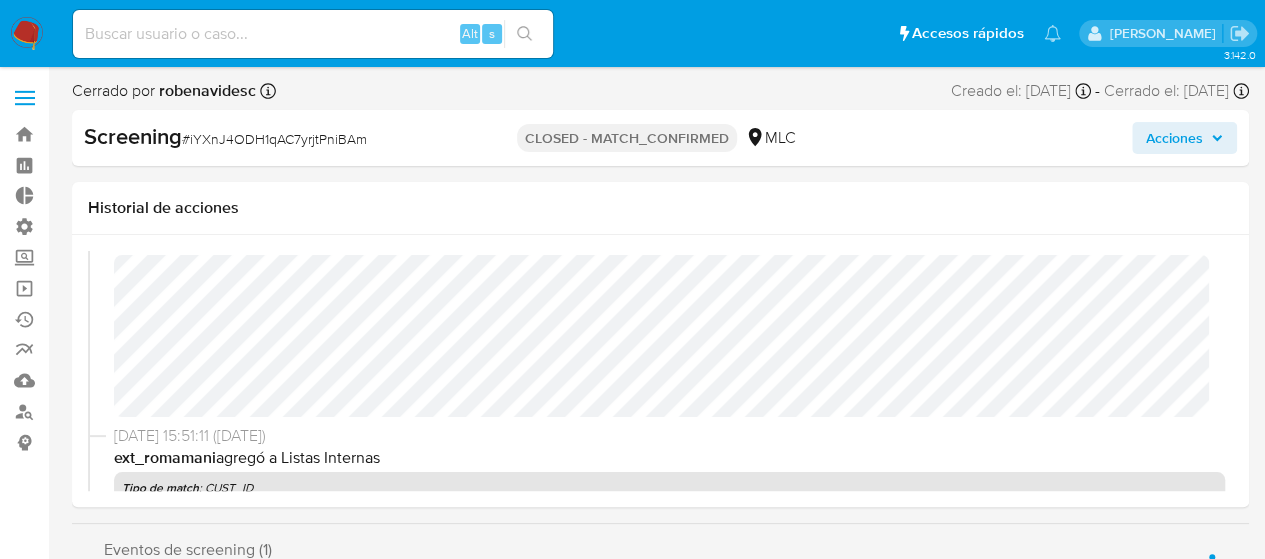 scroll, scrollTop: 316, scrollLeft: 0, axis: vertical 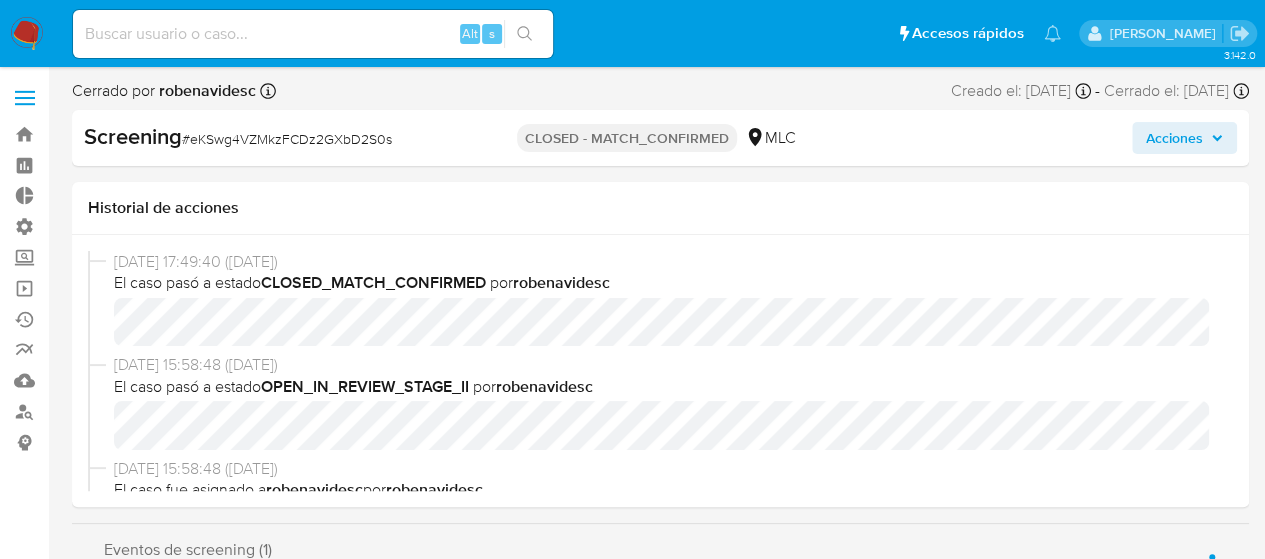 select on "10" 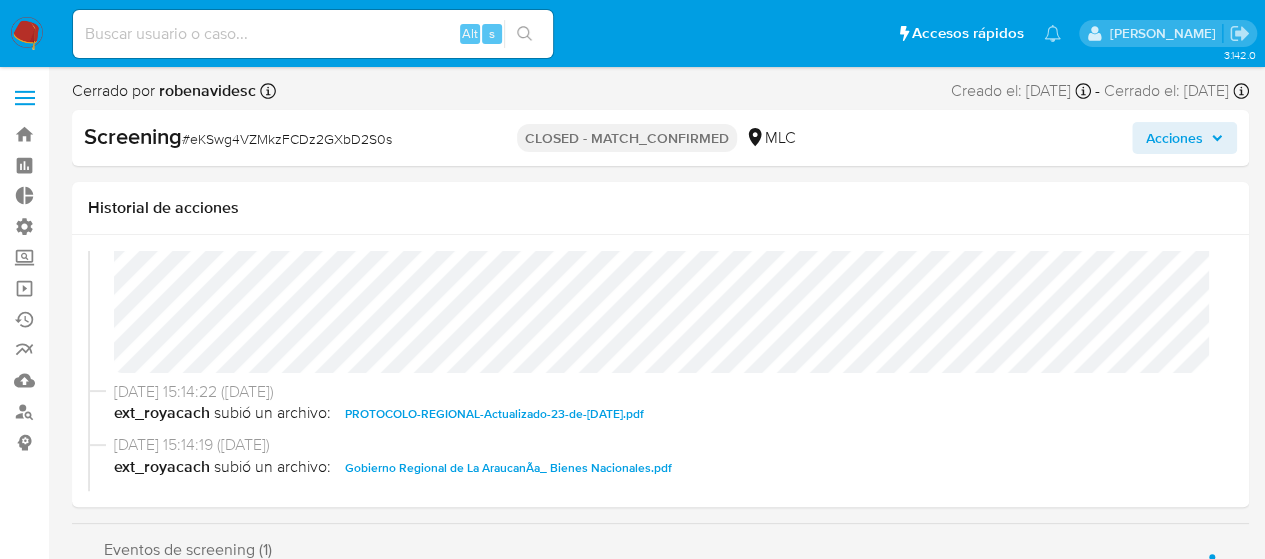 scroll, scrollTop: 314, scrollLeft: 0, axis: vertical 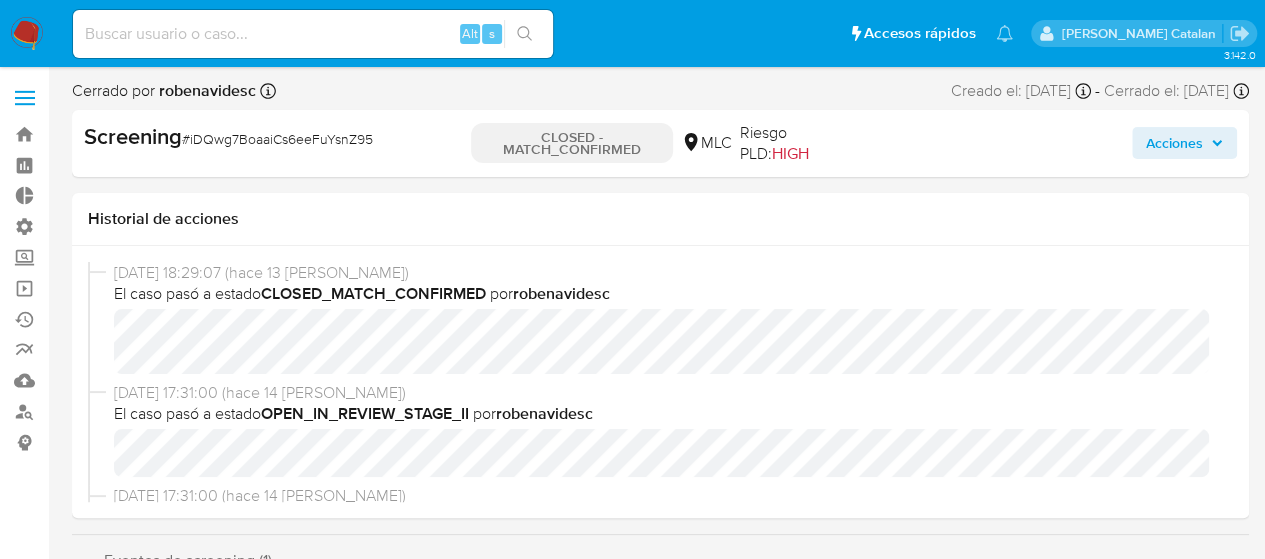 select on "10" 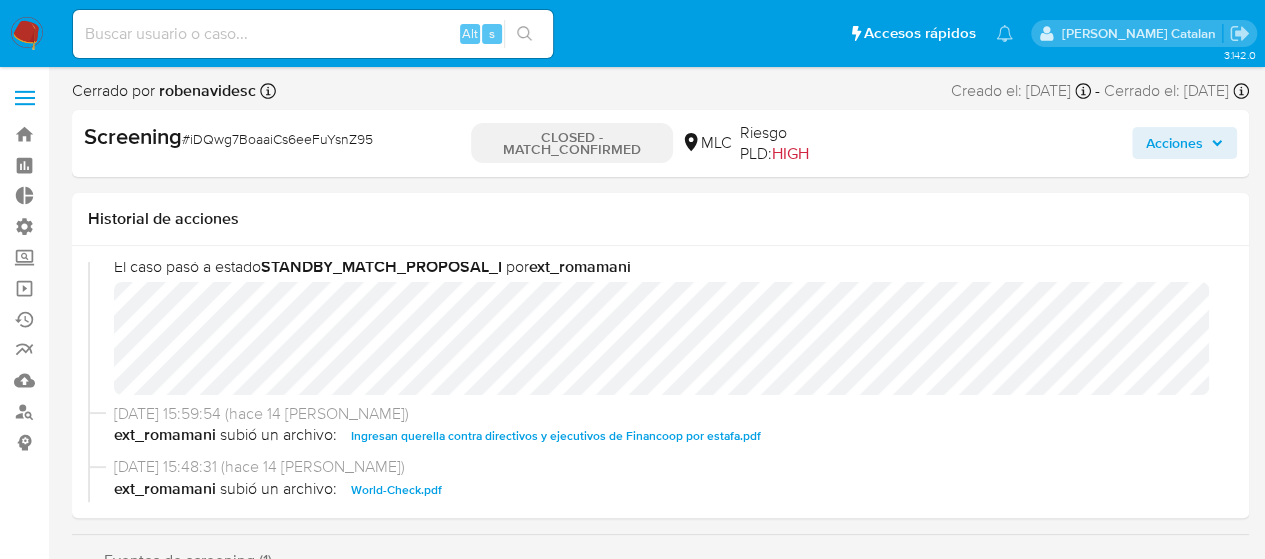 scroll, scrollTop: 305, scrollLeft: 0, axis: vertical 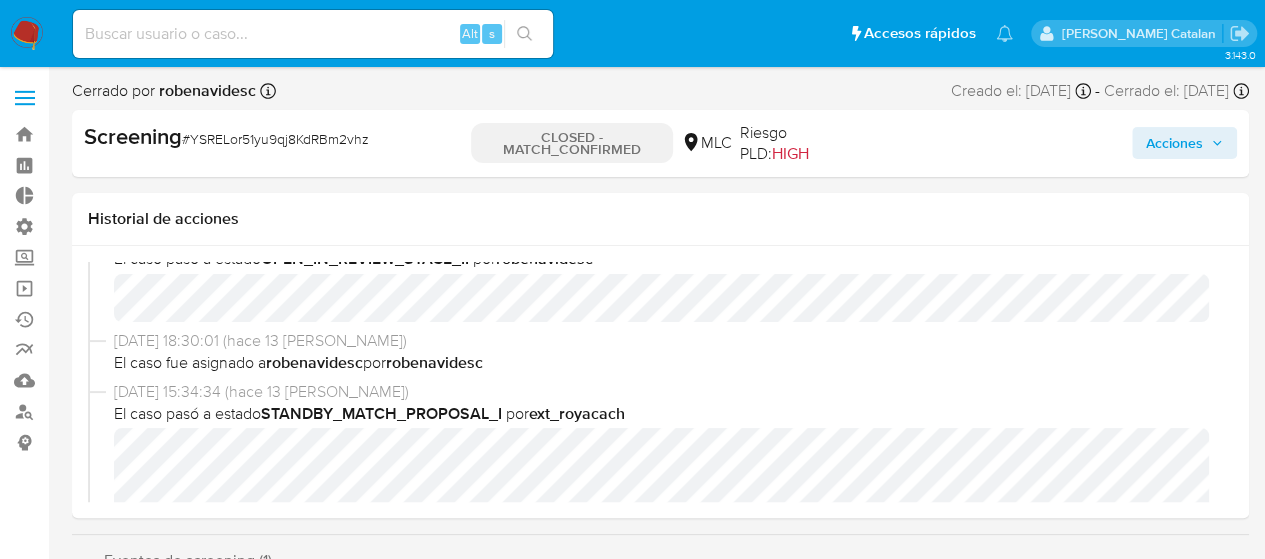 select on "10" 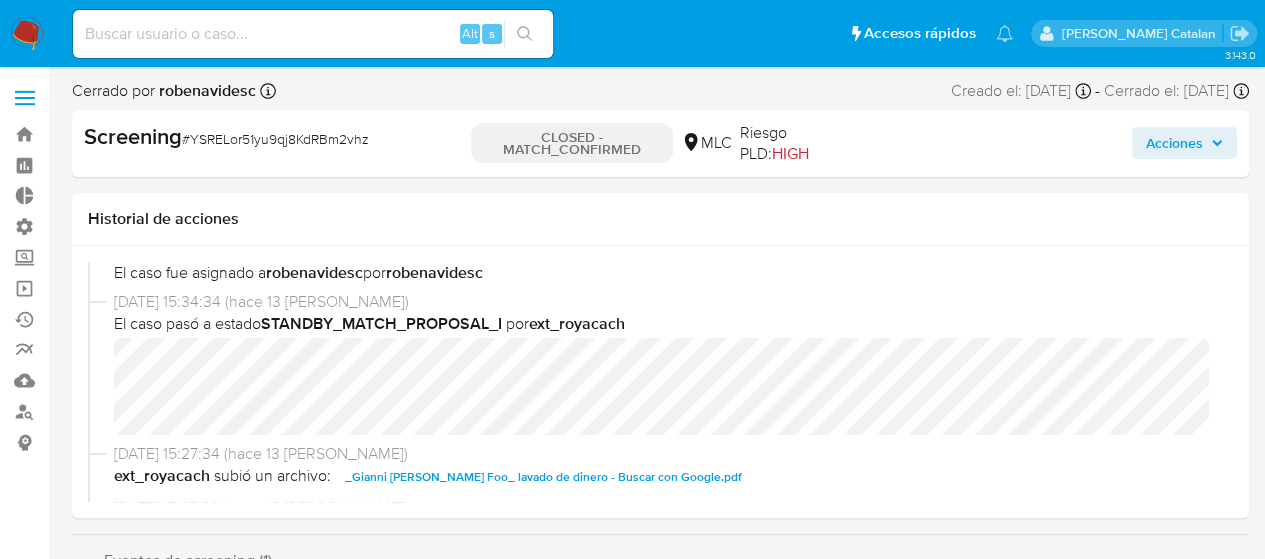 scroll, scrollTop: 230, scrollLeft: 0, axis: vertical 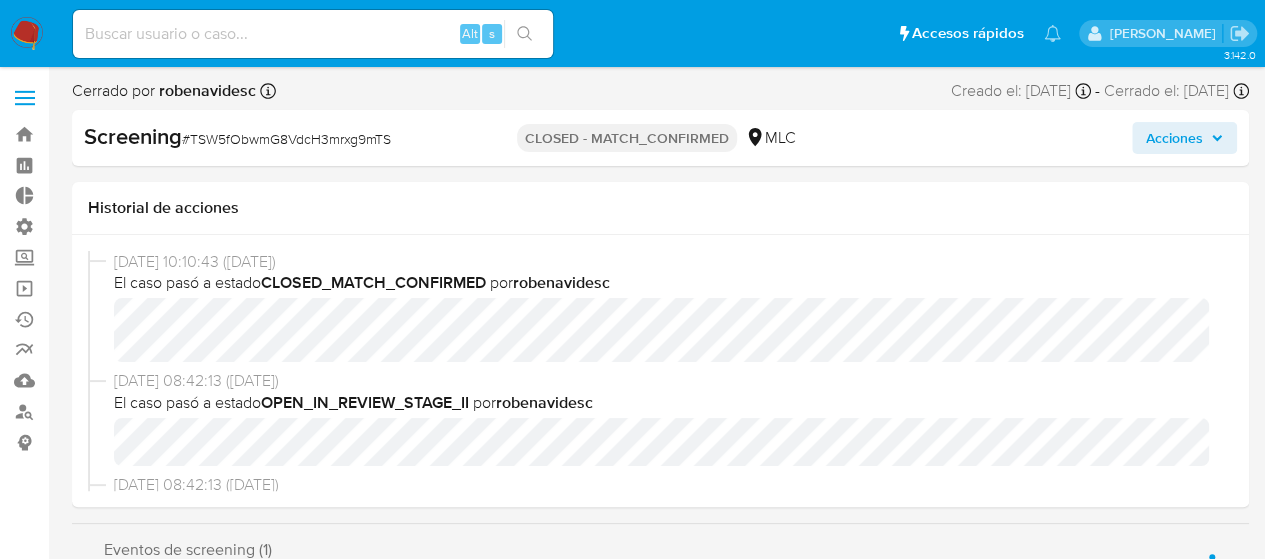 select on "10" 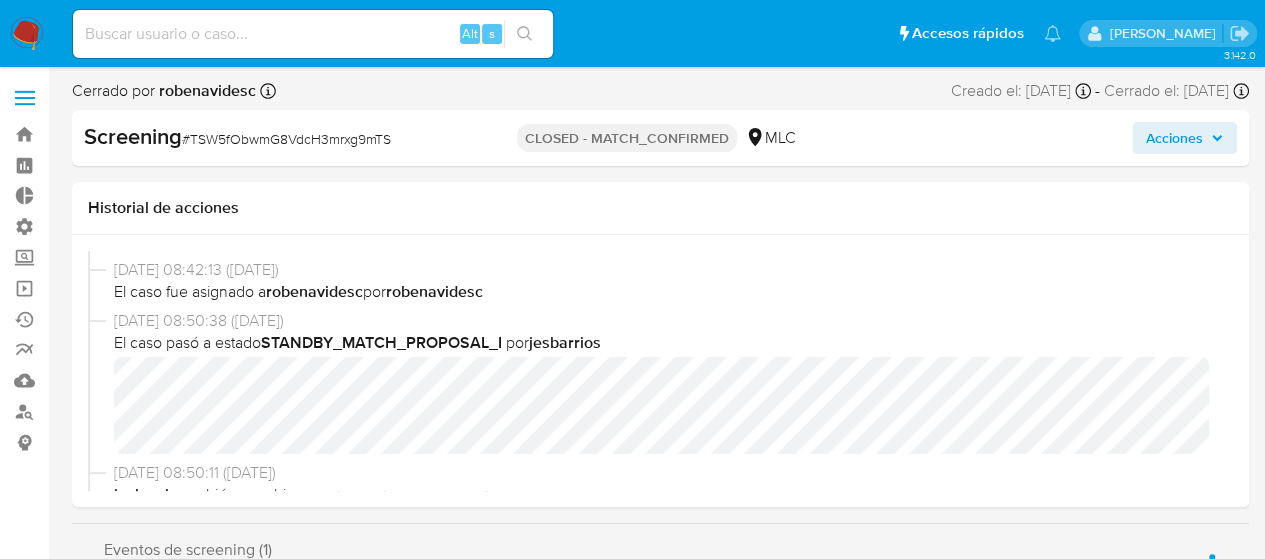scroll, scrollTop: 216, scrollLeft: 0, axis: vertical 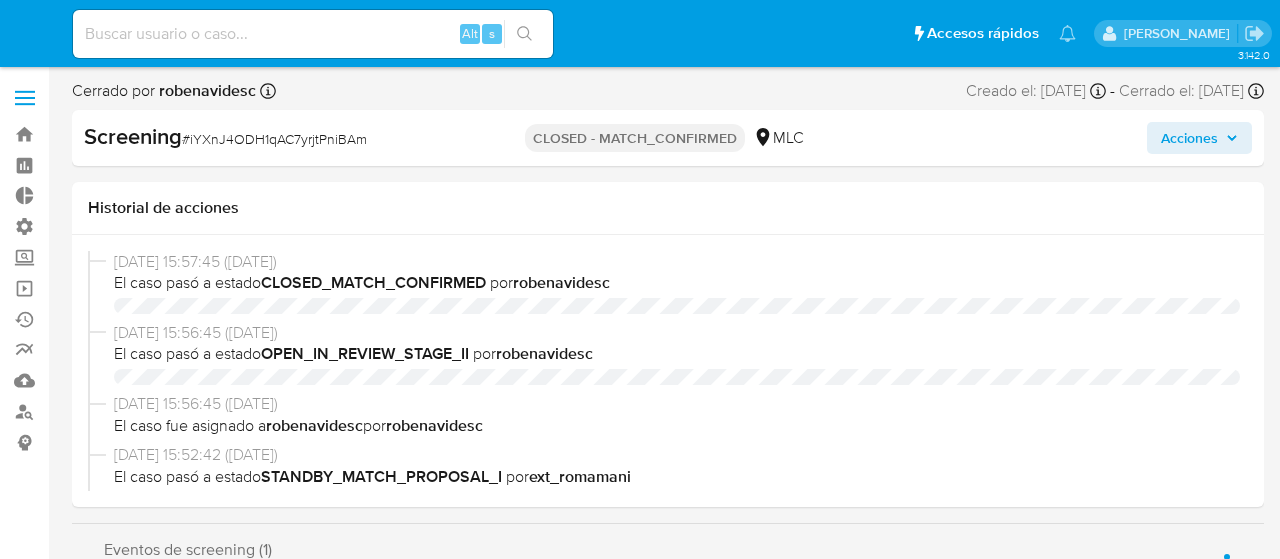 select on "10" 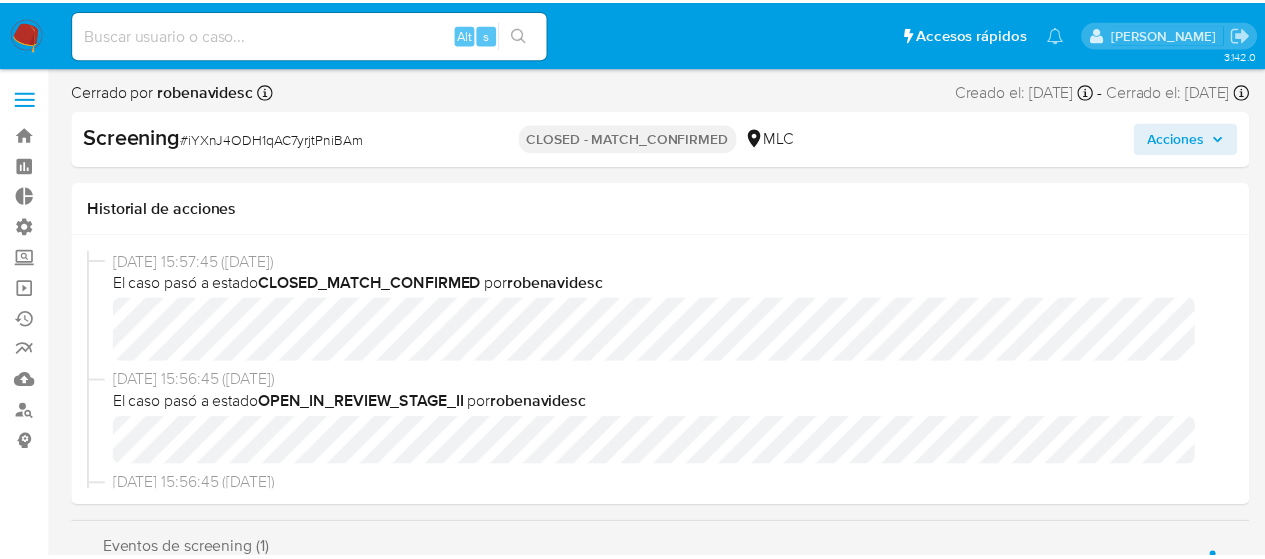 scroll, scrollTop: 0, scrollLeft: 0, axis: both 